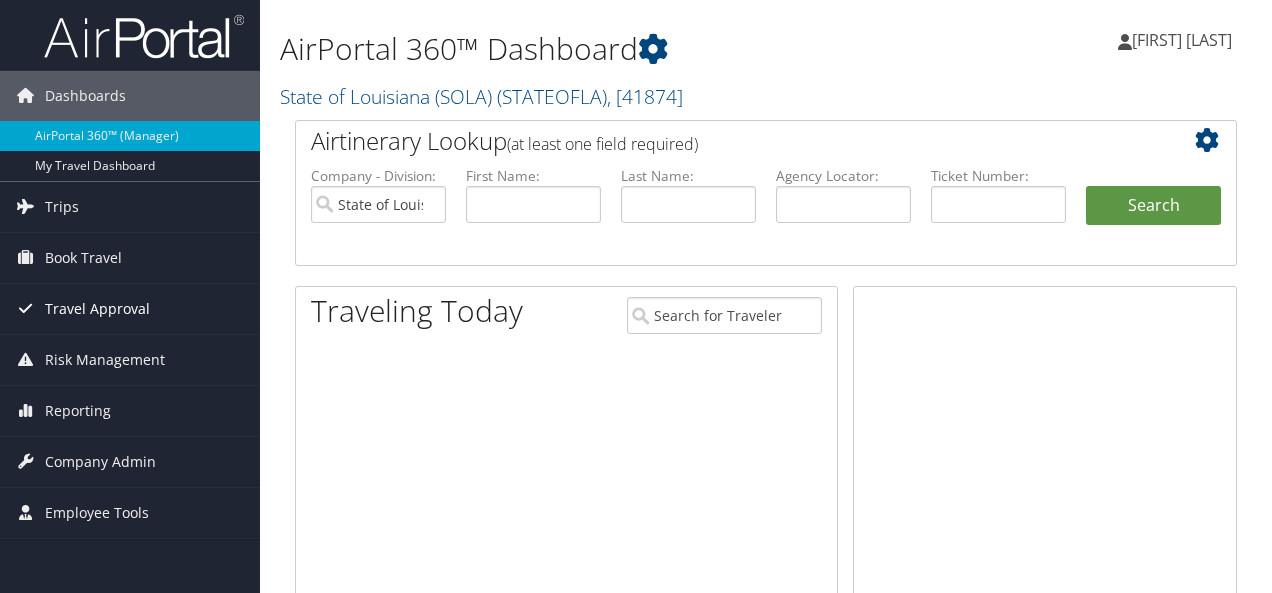 scroll, scrollTop: 0, scrollLeft: 0, axis: both 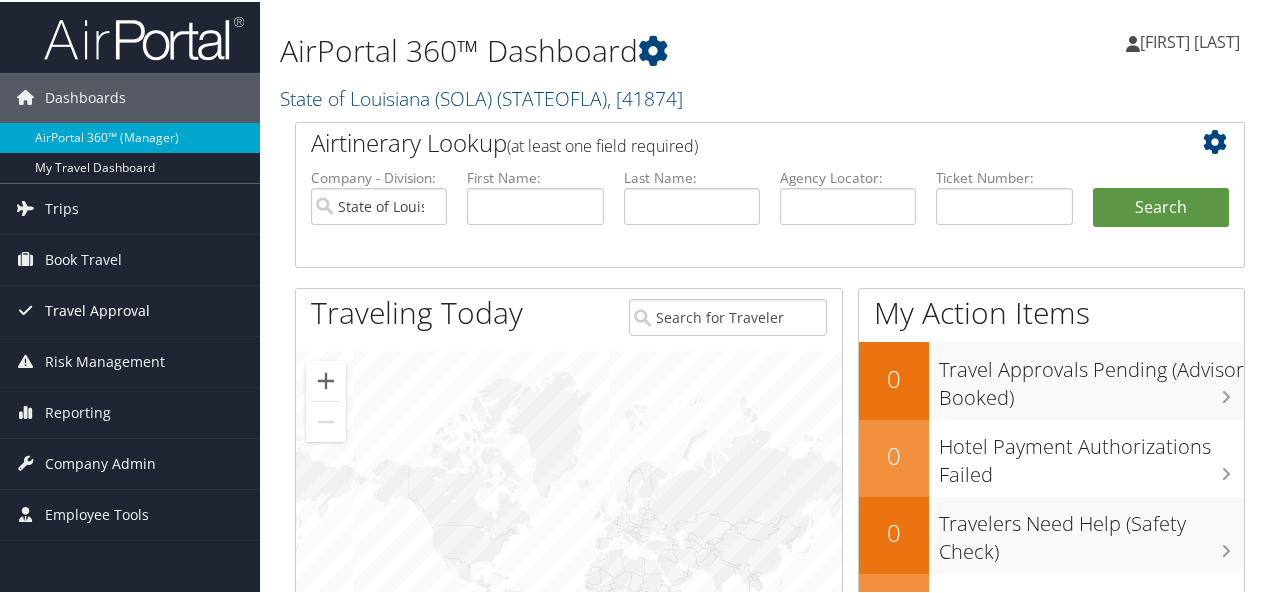 click on "Travel Approval" at bounding box center (97, 309) 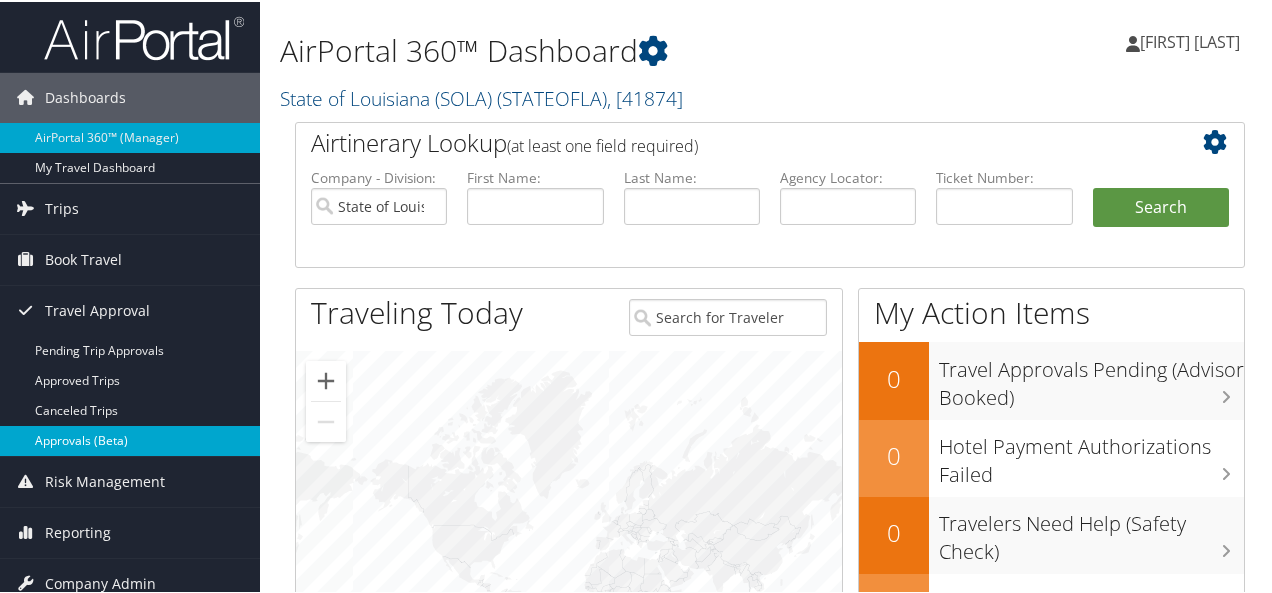 click on "Approvals (Beta)" at bounding box center [130, 439] 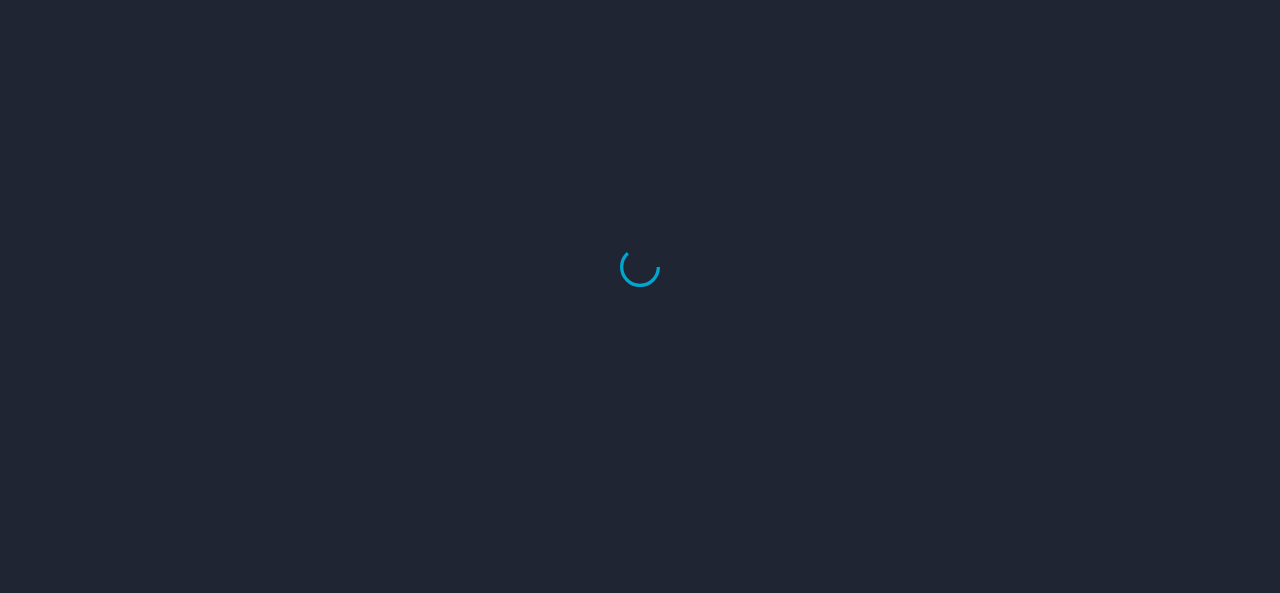 scroll, scrollTop: 0, scrollLeft: 0, axis: both 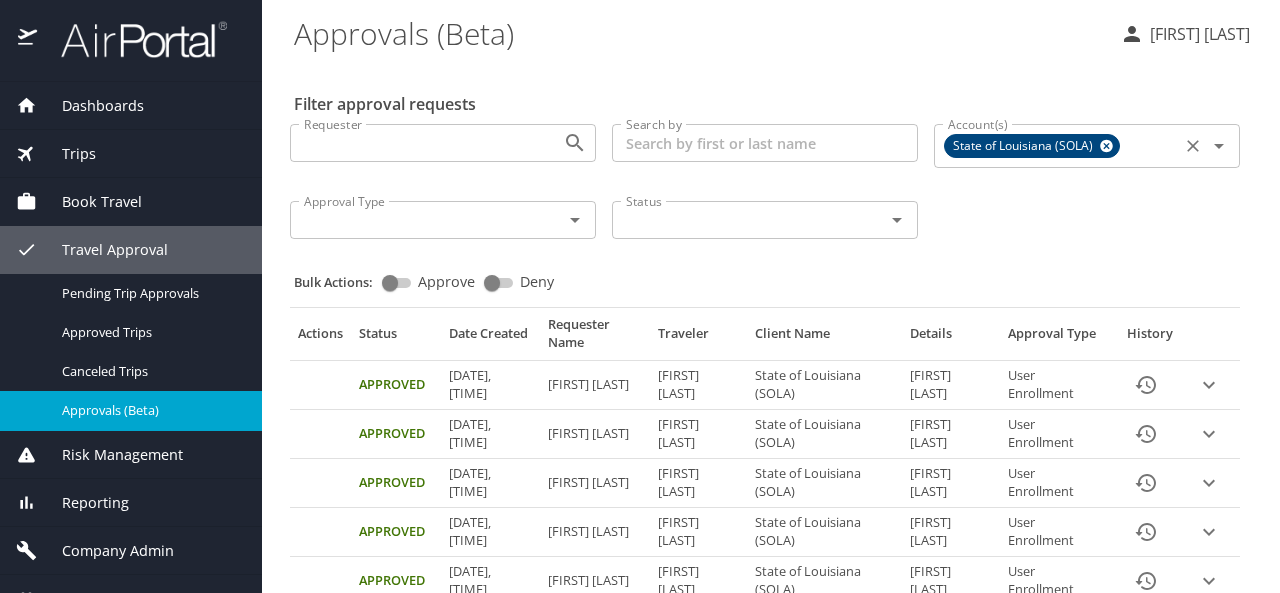 click 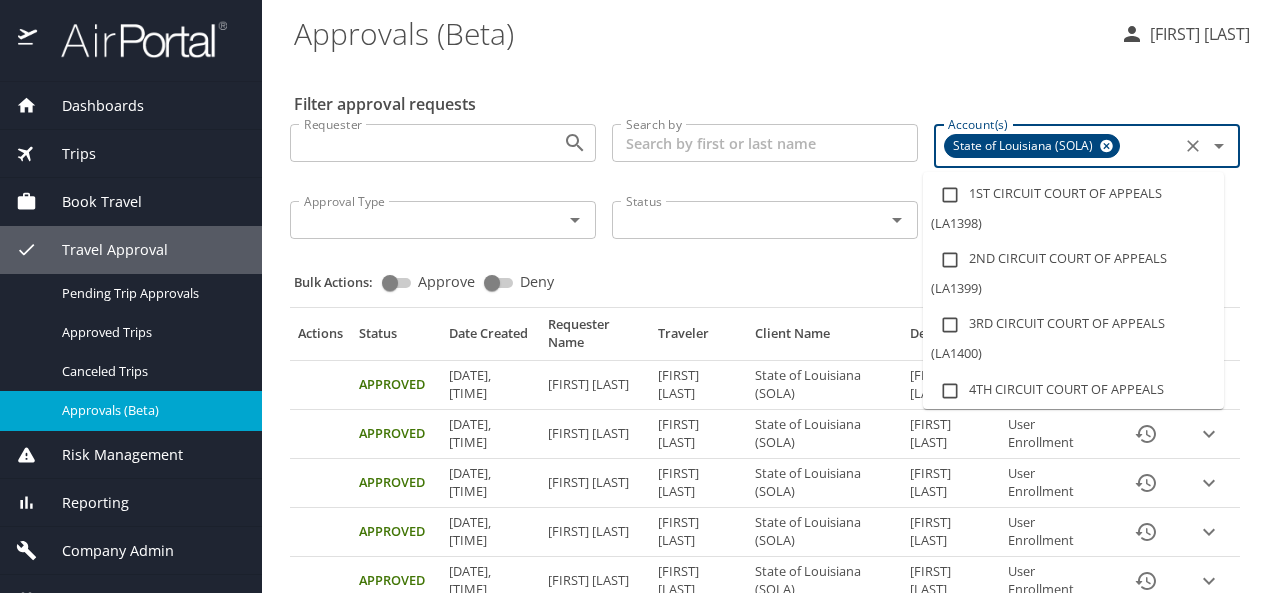 scroll, scrollTop: 100, scrollLeft: 0, axis: vertical 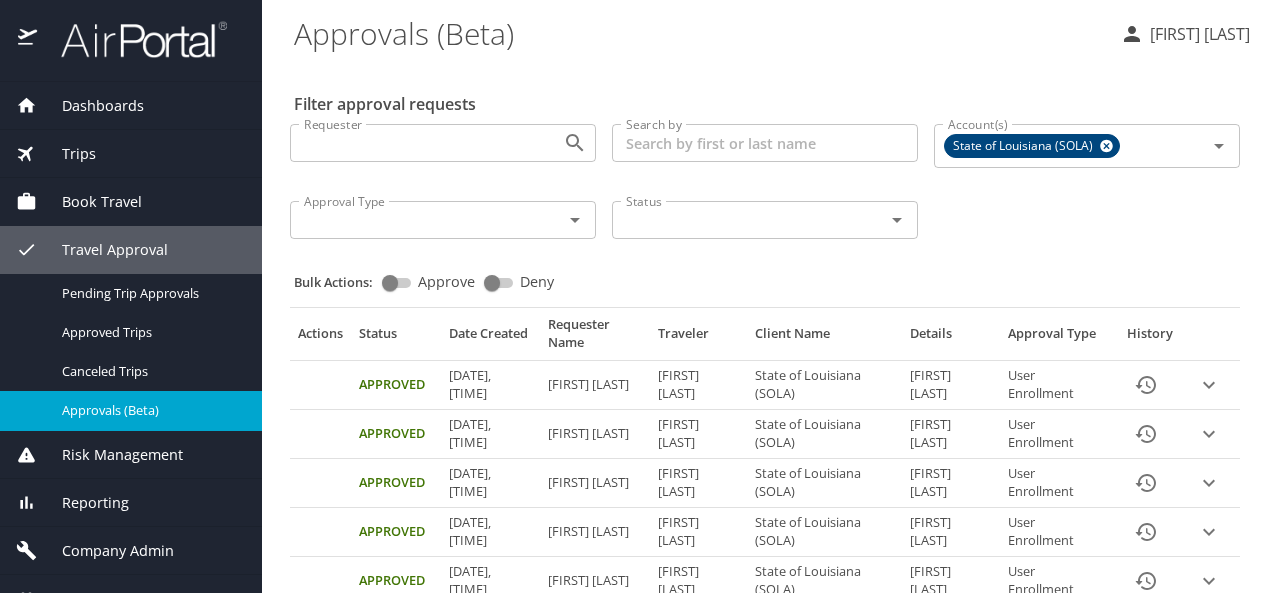 drag, startPoint x: 1016, startPoint y: 53, endPoint x: 1026, endPoint y: 59, distance: 11.661903 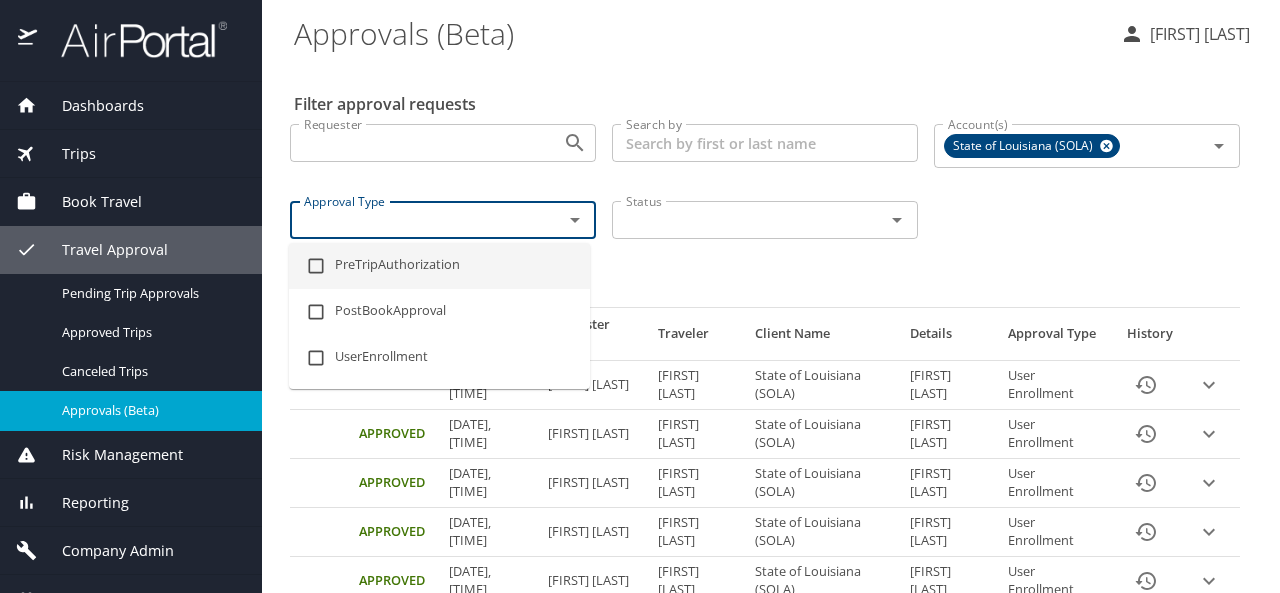 click on "Bulk Actions: Approve Deny" at bounding box center (771, 273) 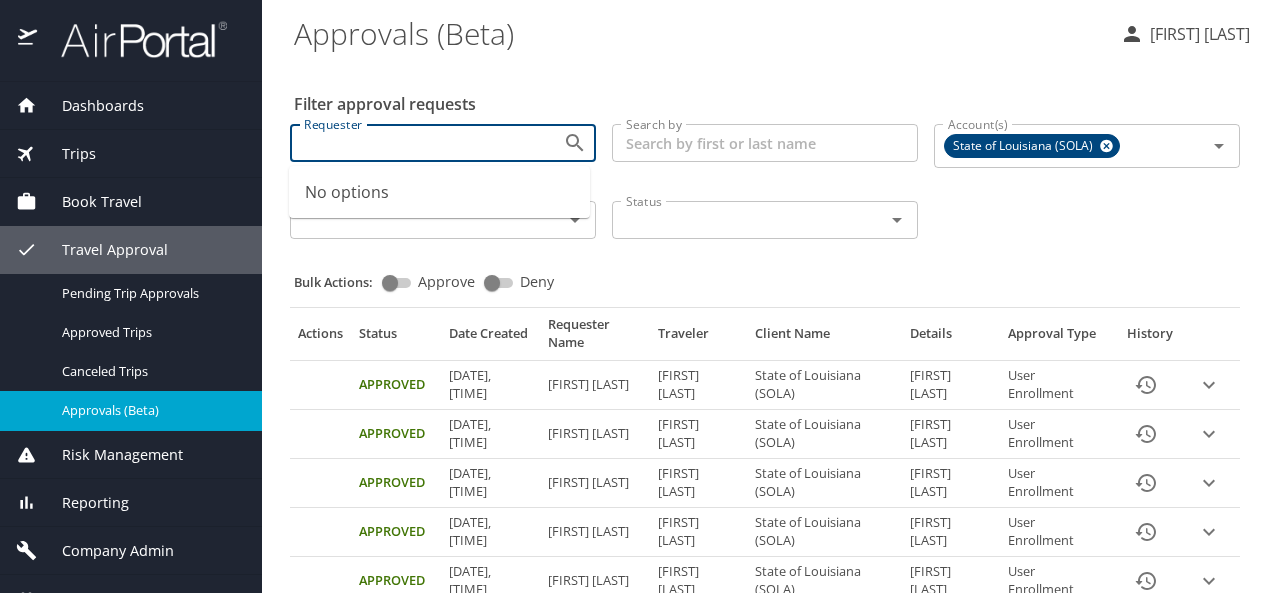 click on "Requester" at bounding box center (413, 143) 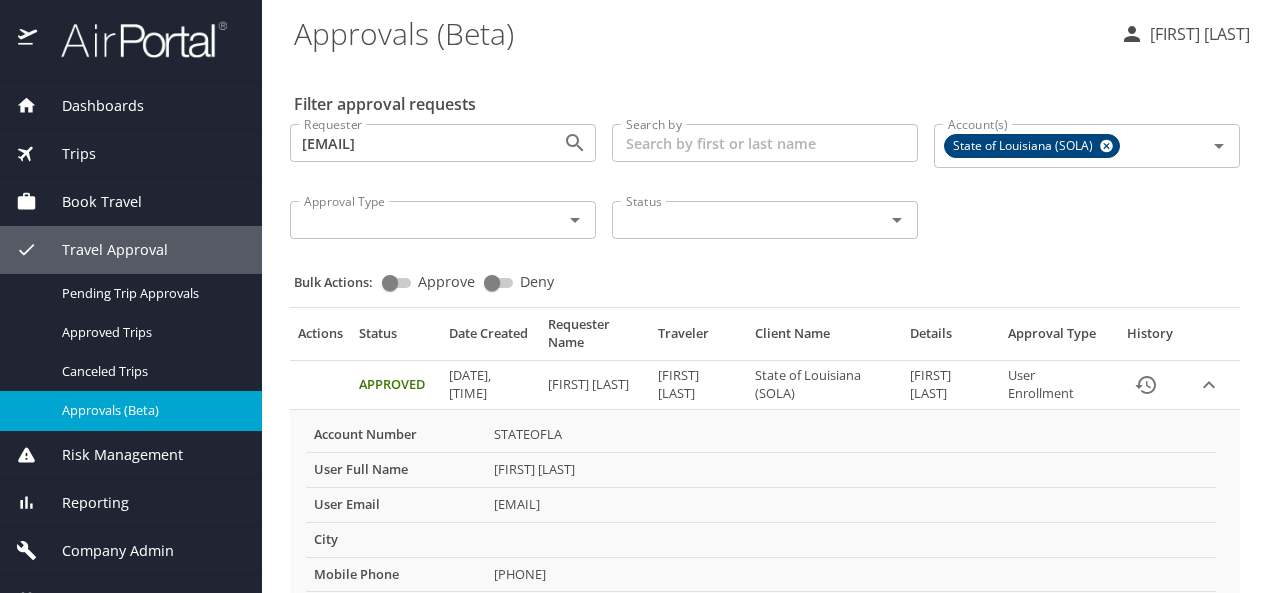 scroll, scrollTop: 65, scrollLeft: 0, axis: vertical 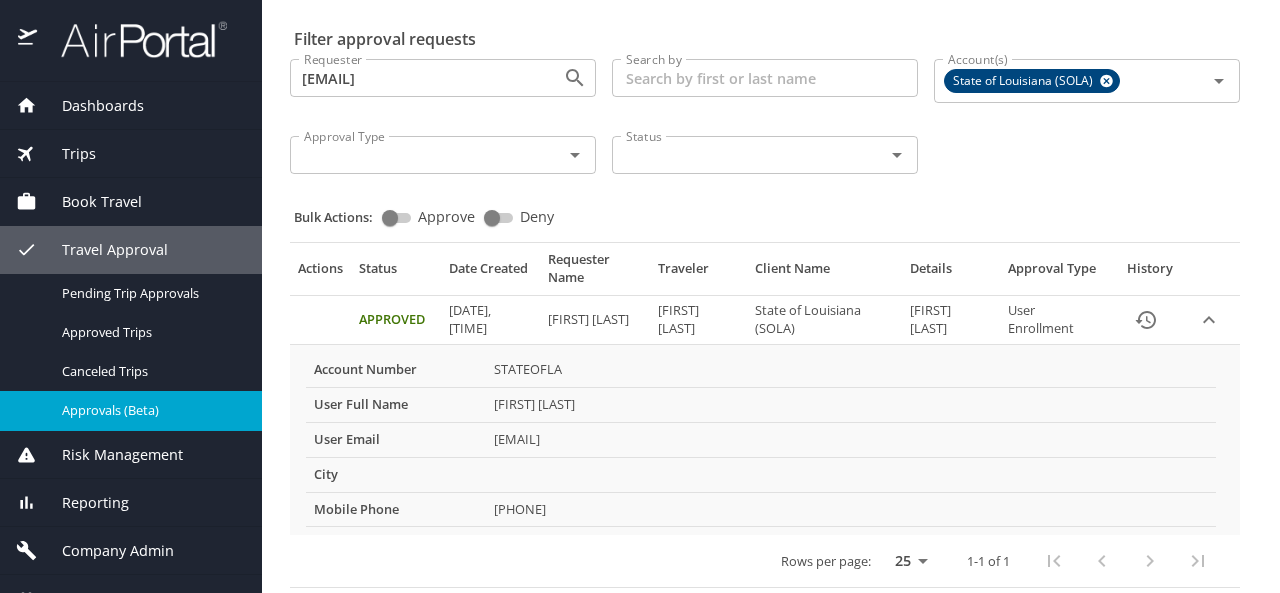 click 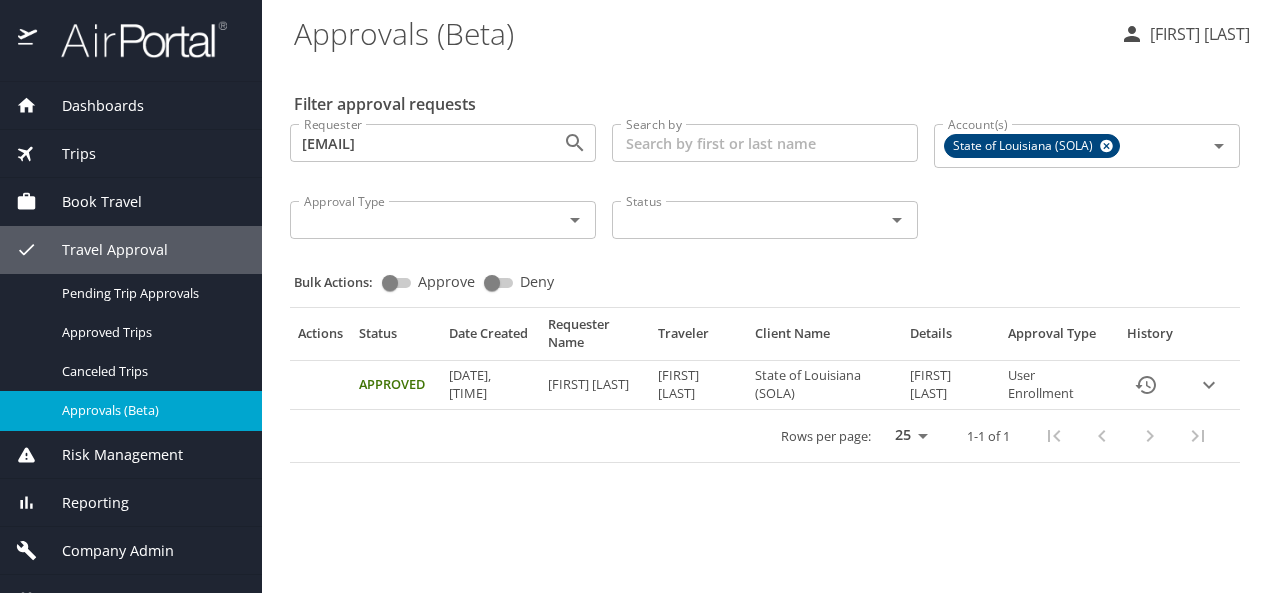 scroll, scrollTop: 0, scrollLeft: 0, axis: both 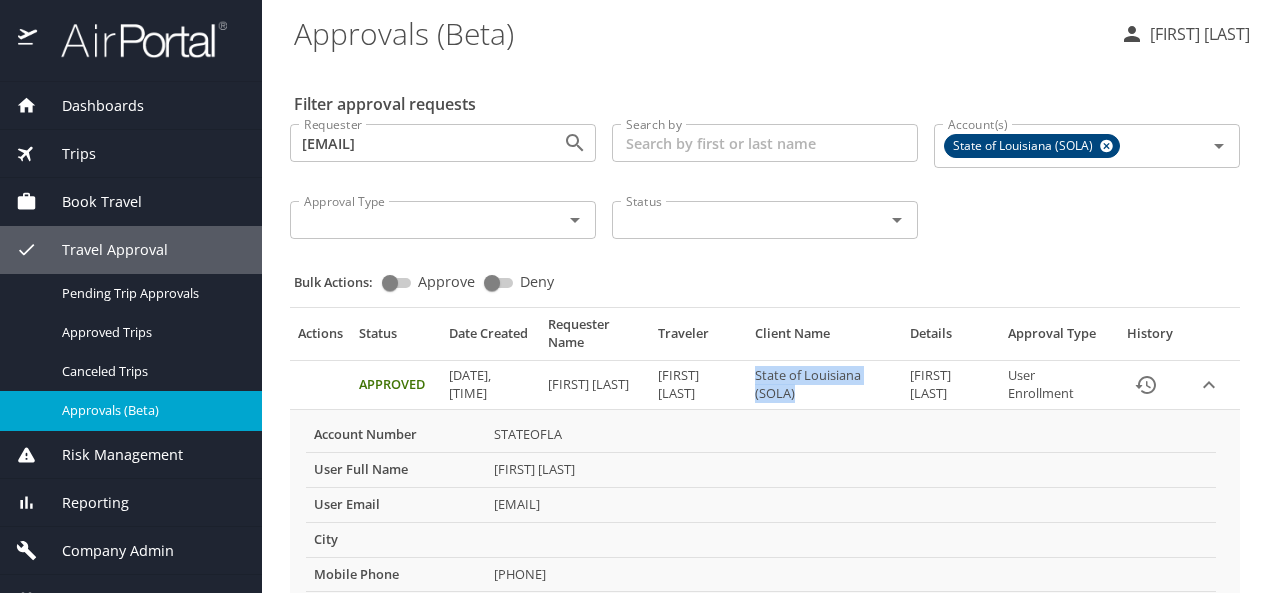 drag, startPoint x: 875, startPoint y: 394, endPoint x: 771, endPoint y: 373, distance: 106.09901 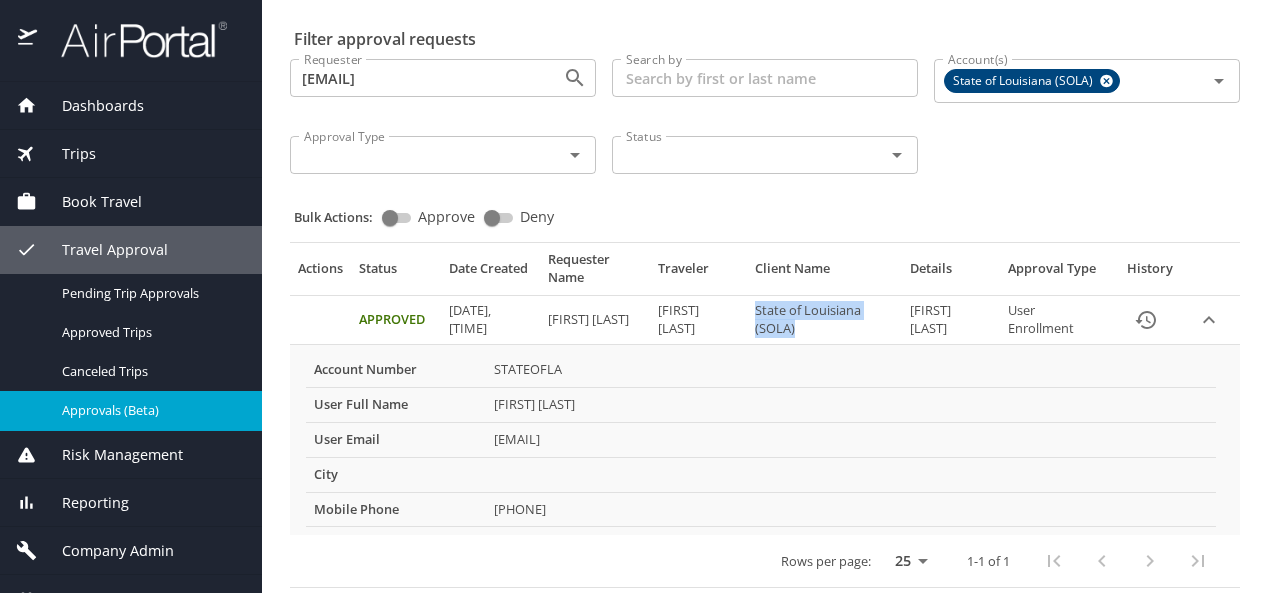 scroll, scrollTop: 0, scrollLeft: 0, axis: both 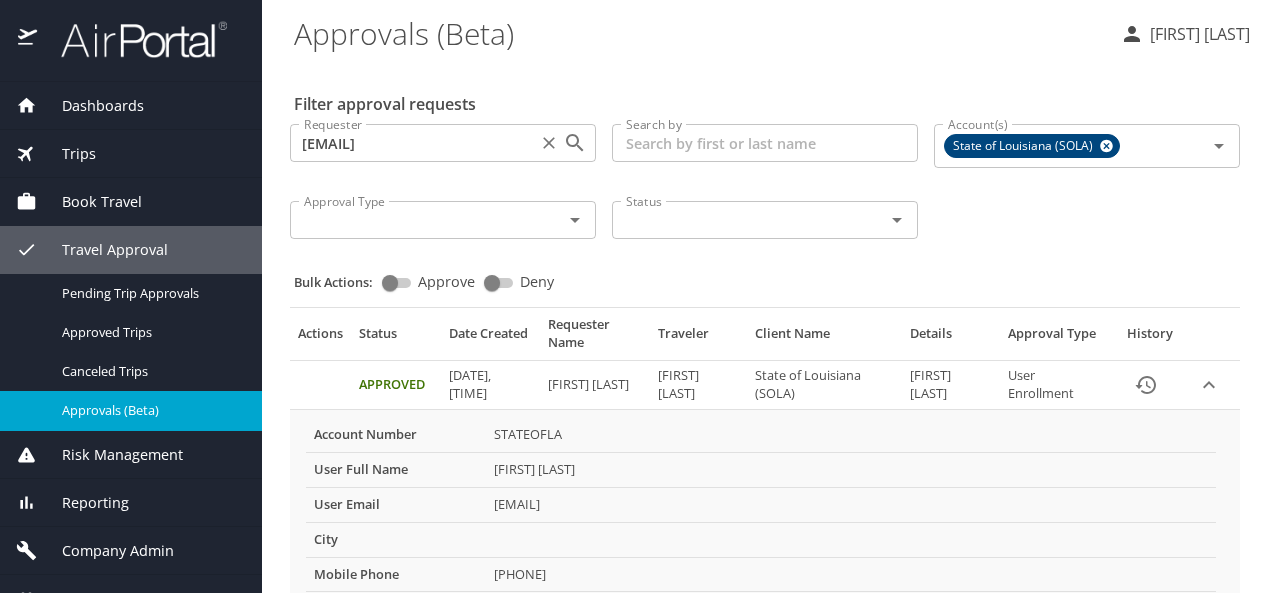click on "[EMAIL]" at bounding box center [413, 143] 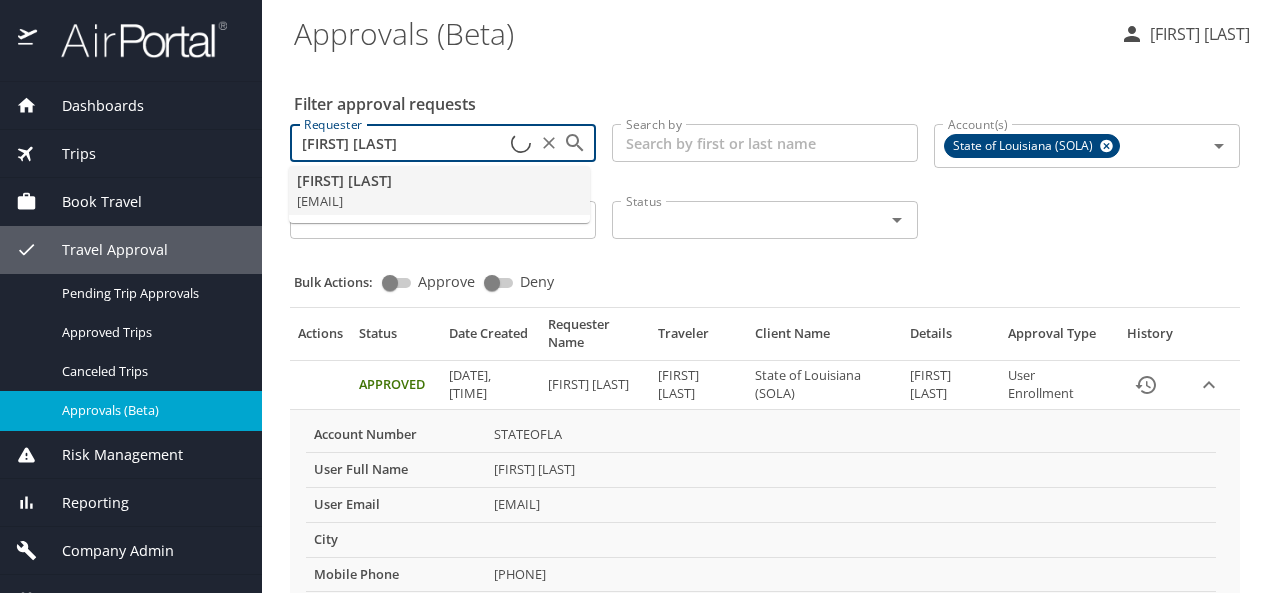 type on "[EMAIL]" 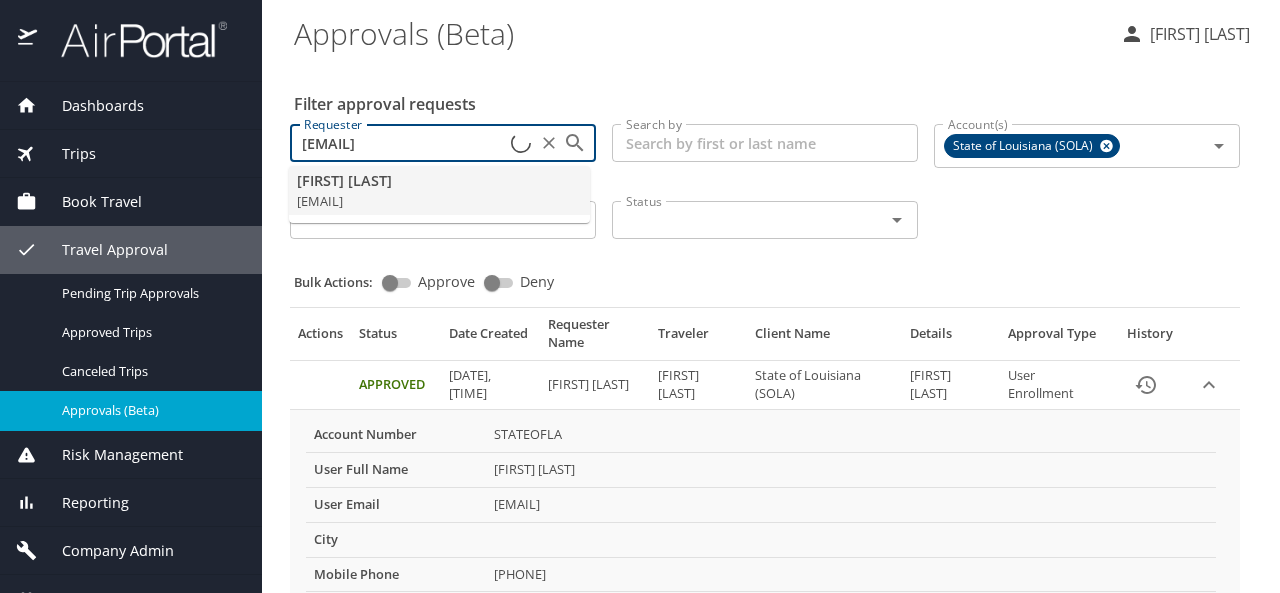 drag, startPoint x: 465, startPoint y: 141, endPoint x: 228, endPoint y: 152, distance: 237.25514 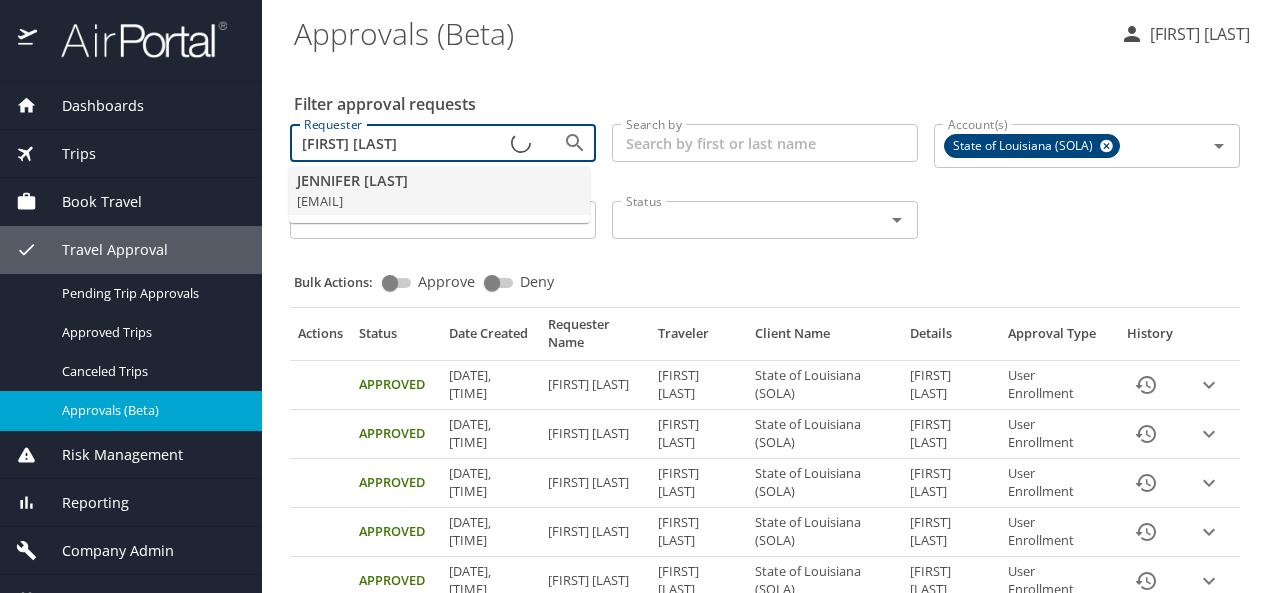 click on "[FIRST] [LAST]" at bounding box center (403, 143) 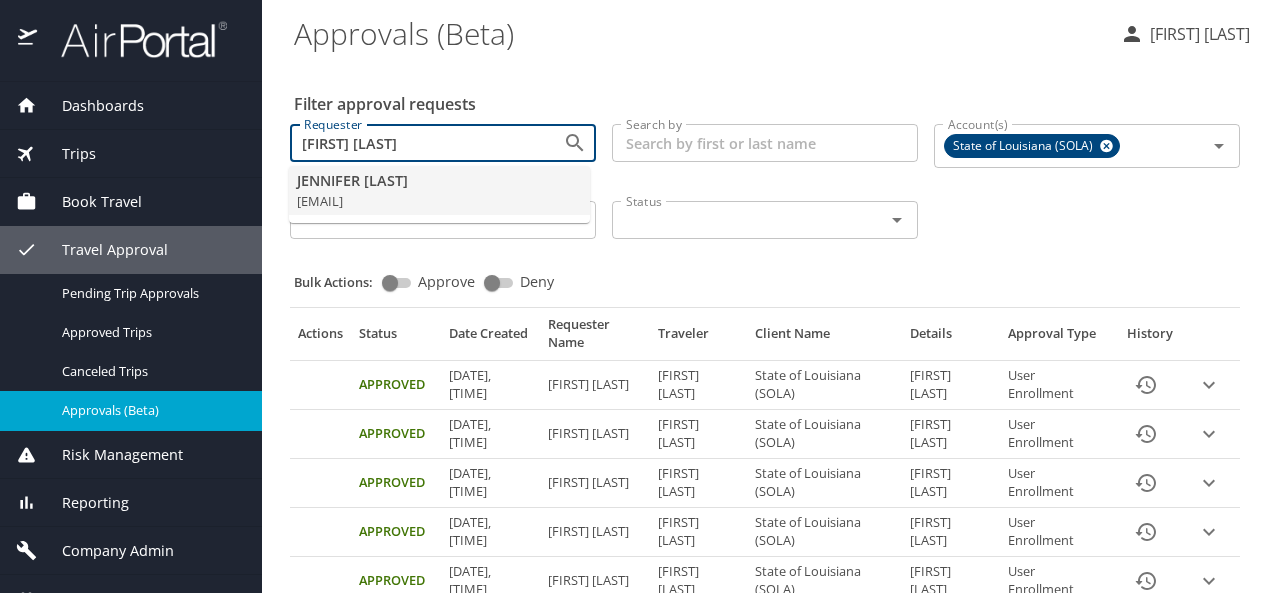 click on "[FIRST] [LAST]" at bounding box center [435, 181] 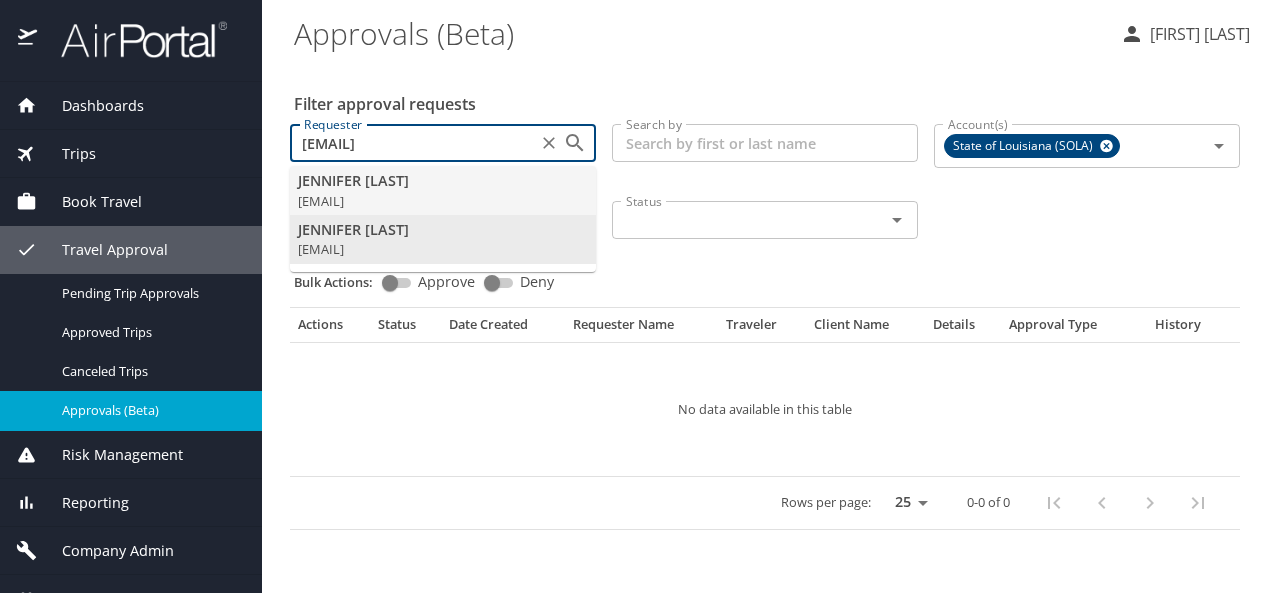 drag, startPoint x: 484, startPoint y: 145, endPoint x: 248, endPoint y: 149, distance: 236.03389 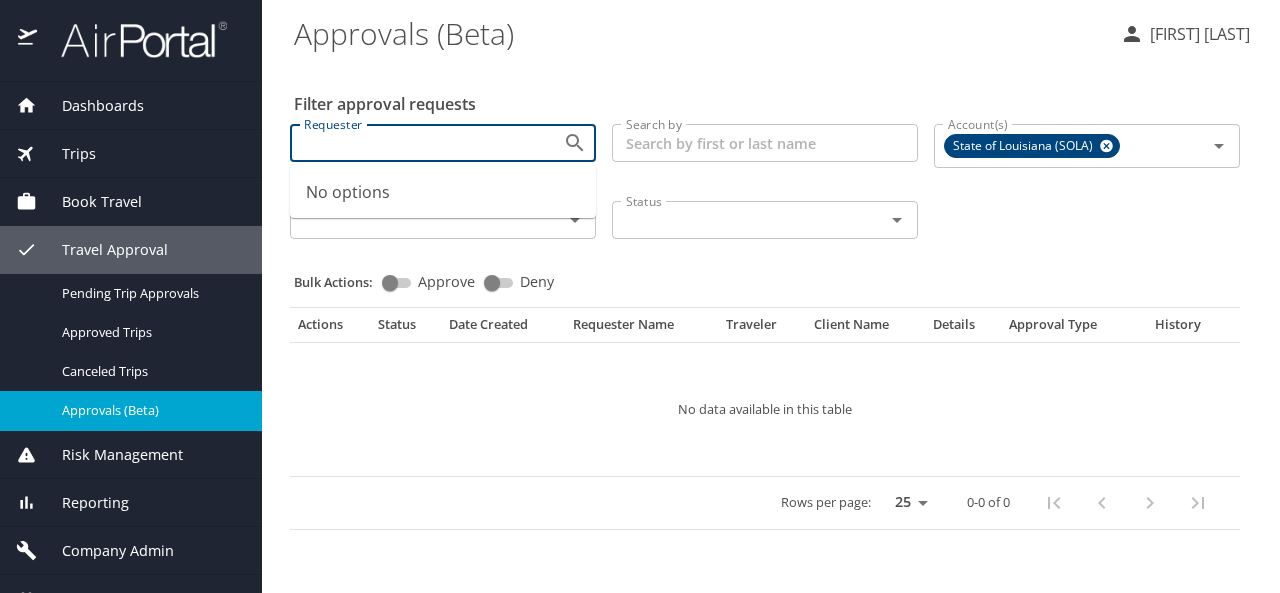 type 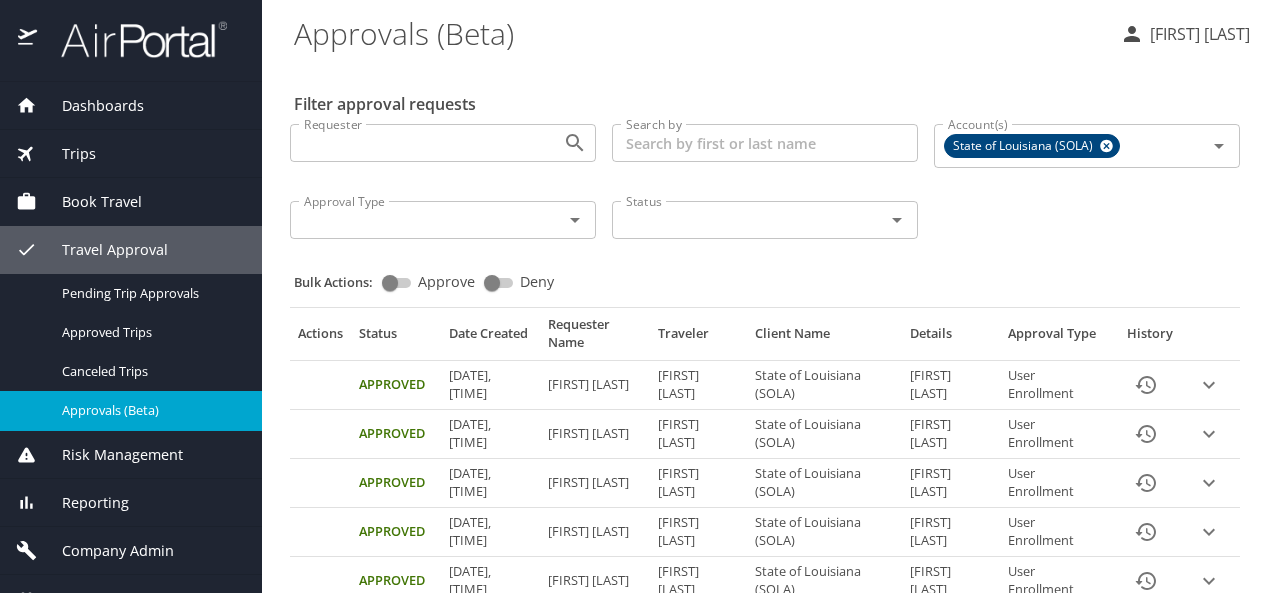 click on "Search by" at bounding box center (765, 143) 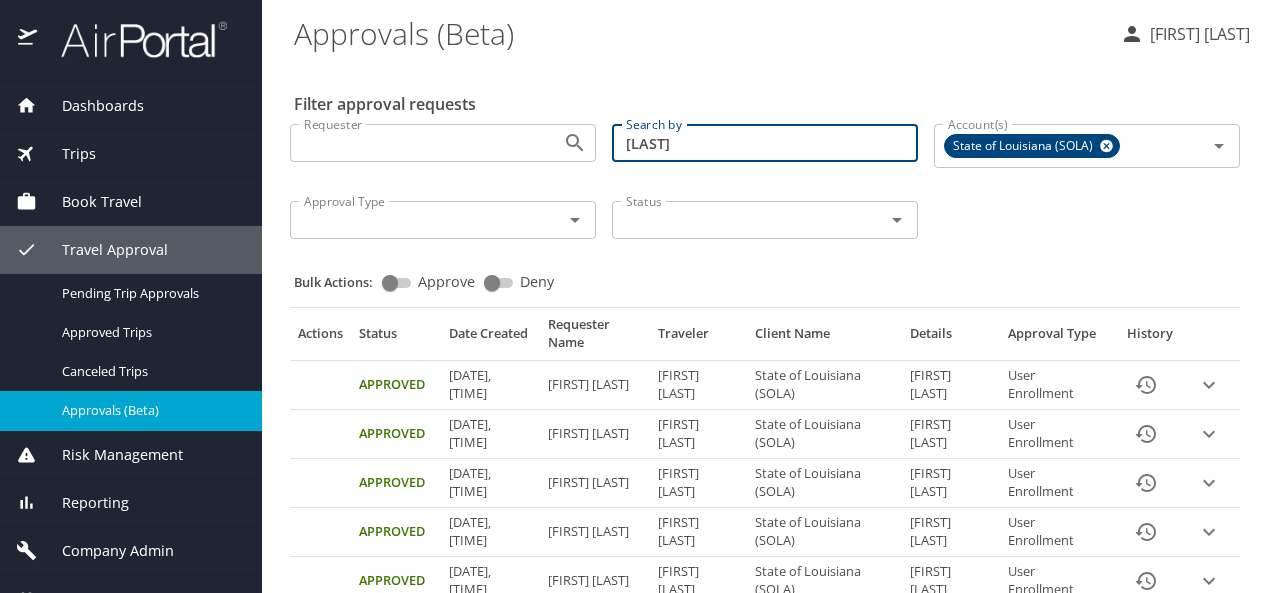 type on "[LAST]" 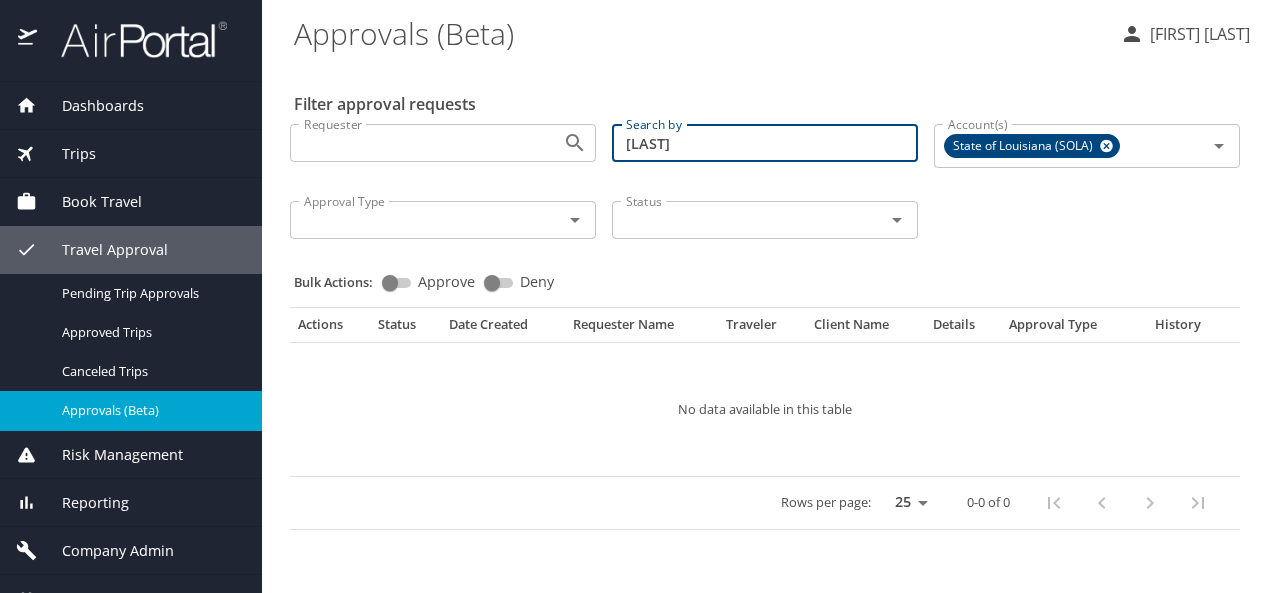 drag, startPoint x: 686, startPoint y: 143, endPoint x: 617, endPoint y: 151, distance: 69.46222 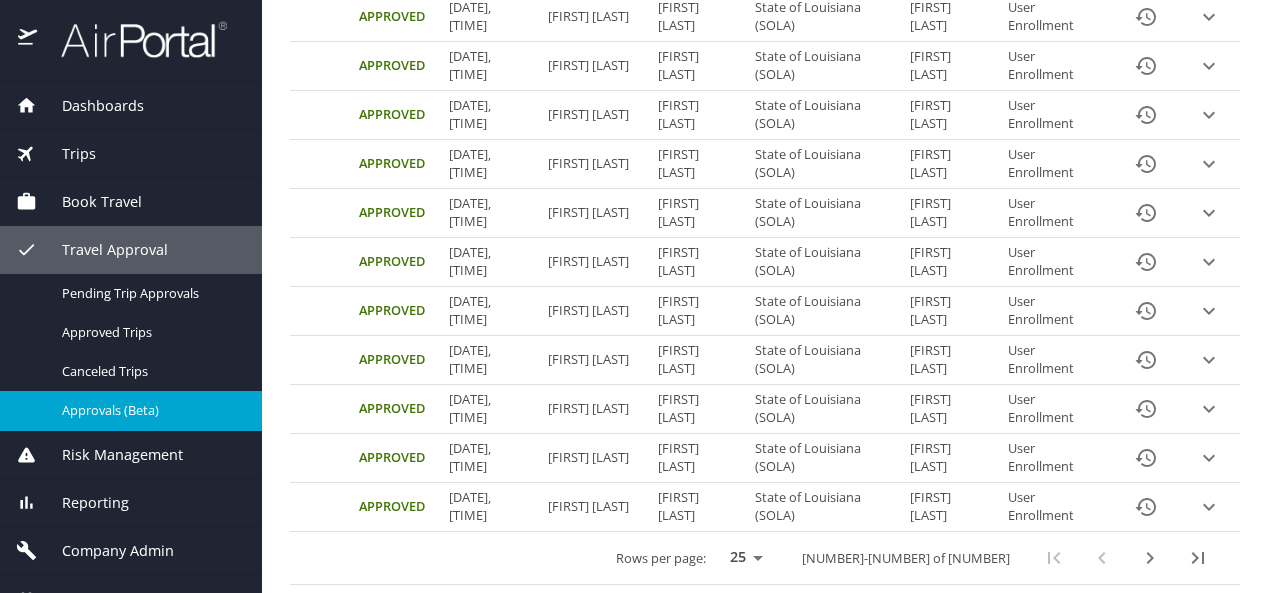scroll, scrollTop: 1188, scrollLeft: 0, axis: vertical 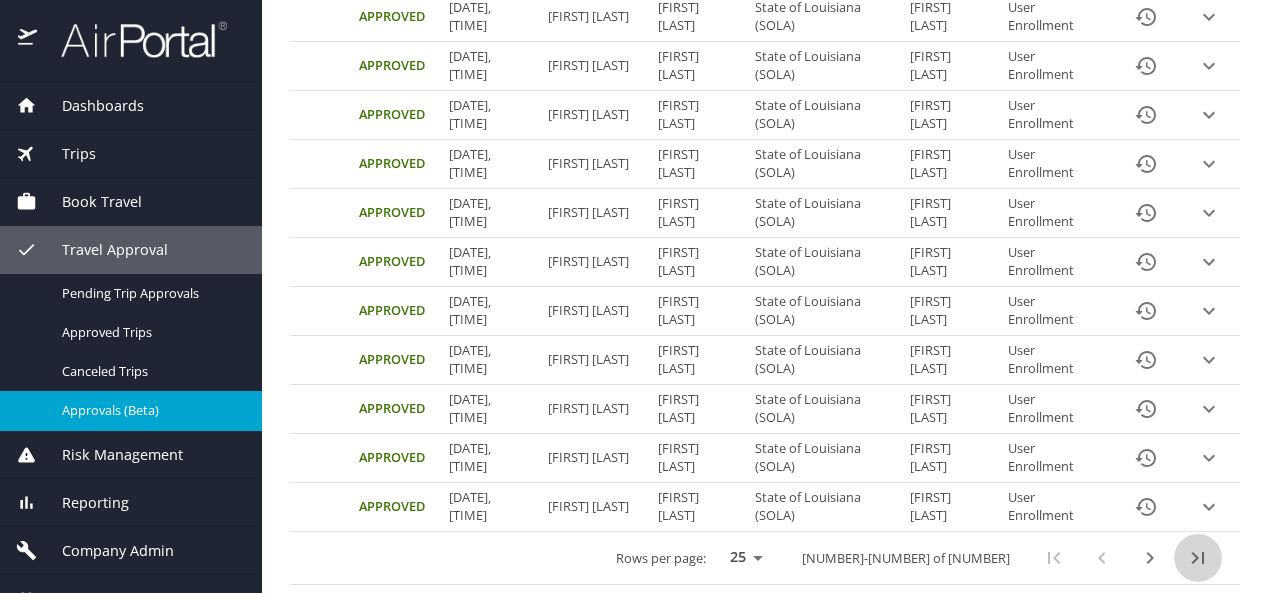 click 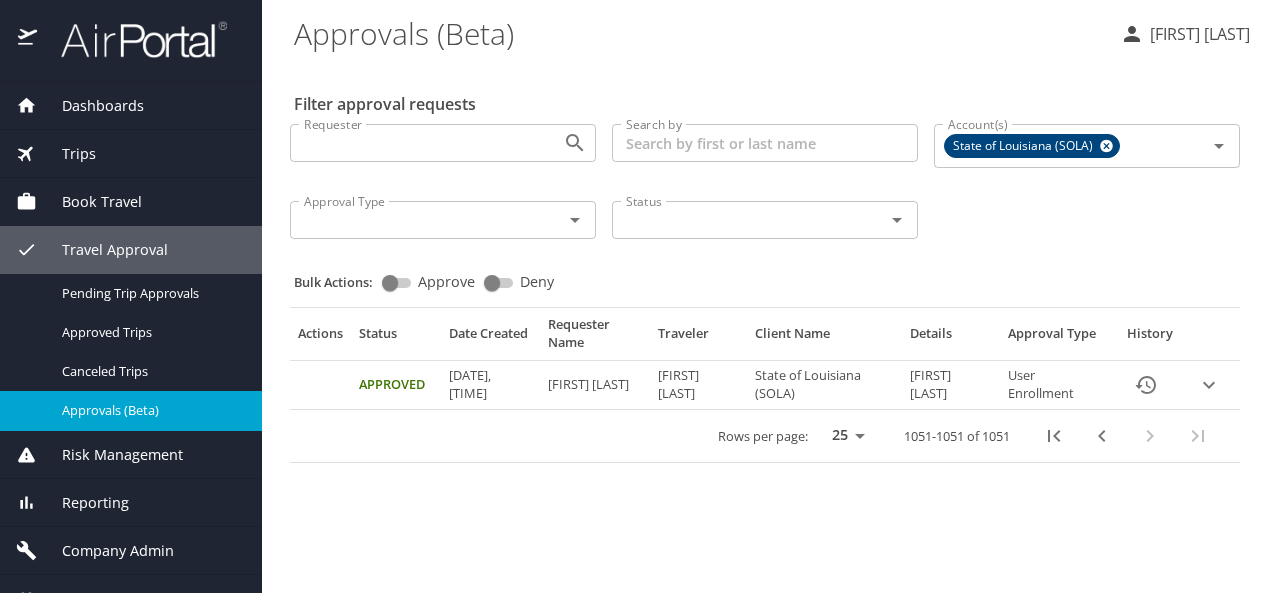 scroll, scrollTop: 0, scrollLeft: 0, axis: both 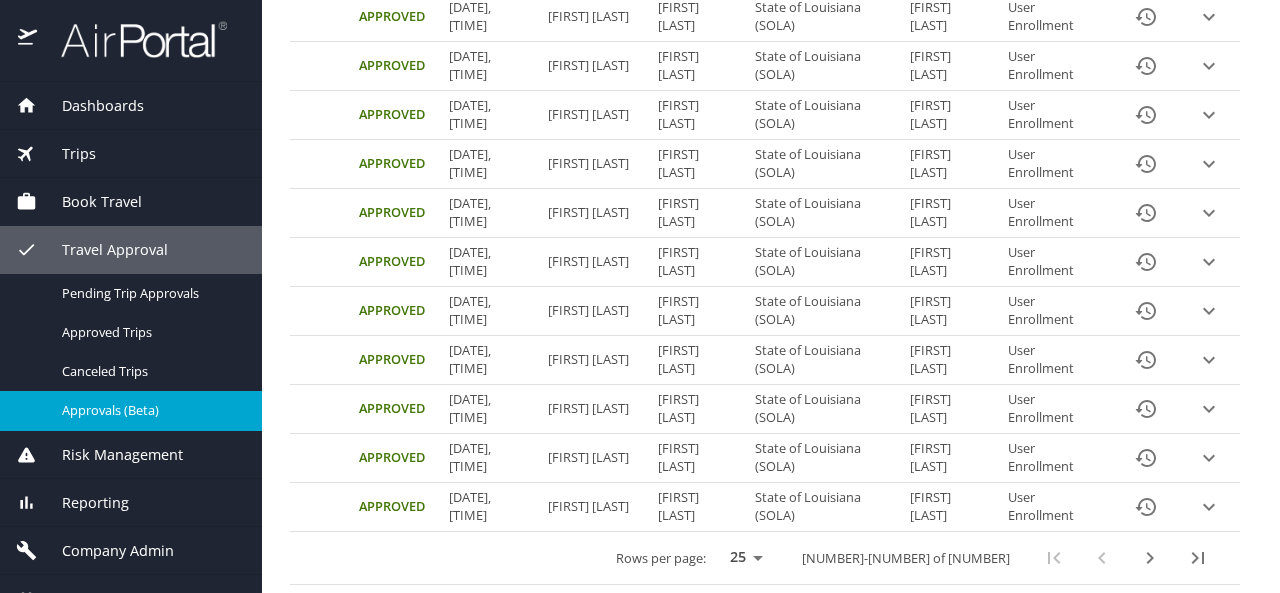 click 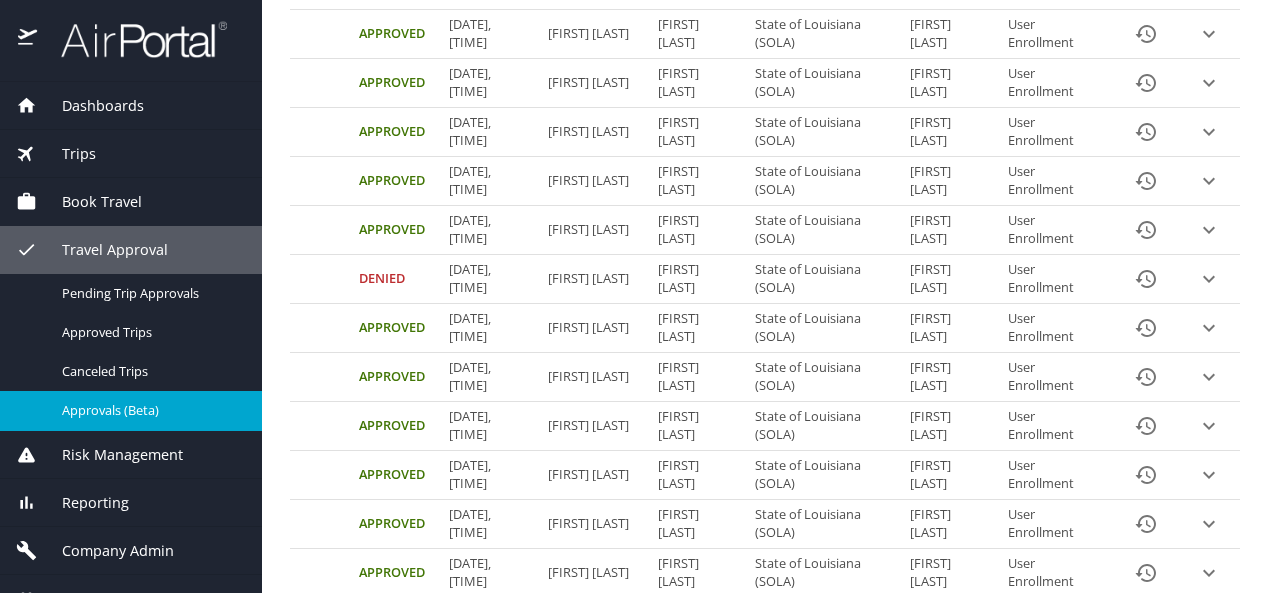 scroll, scrollTop: 1188, scrollLeft: 0, axis: vertical 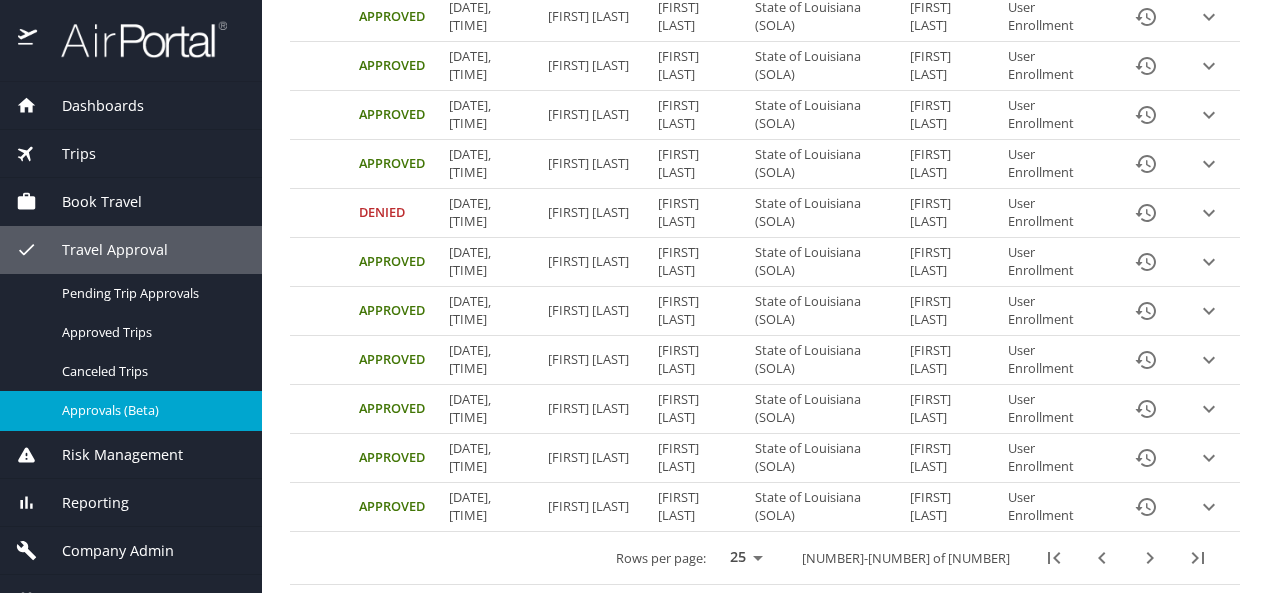 click 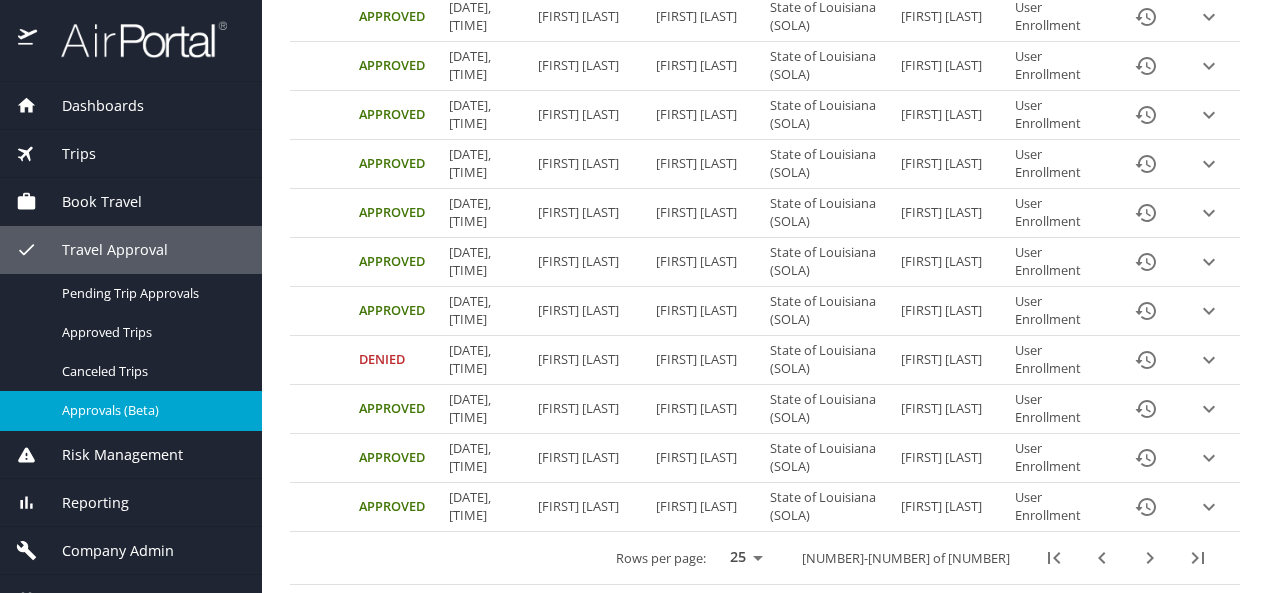 scroll, scrollTop: 1188, scrollLeft: 0, axis: vertical 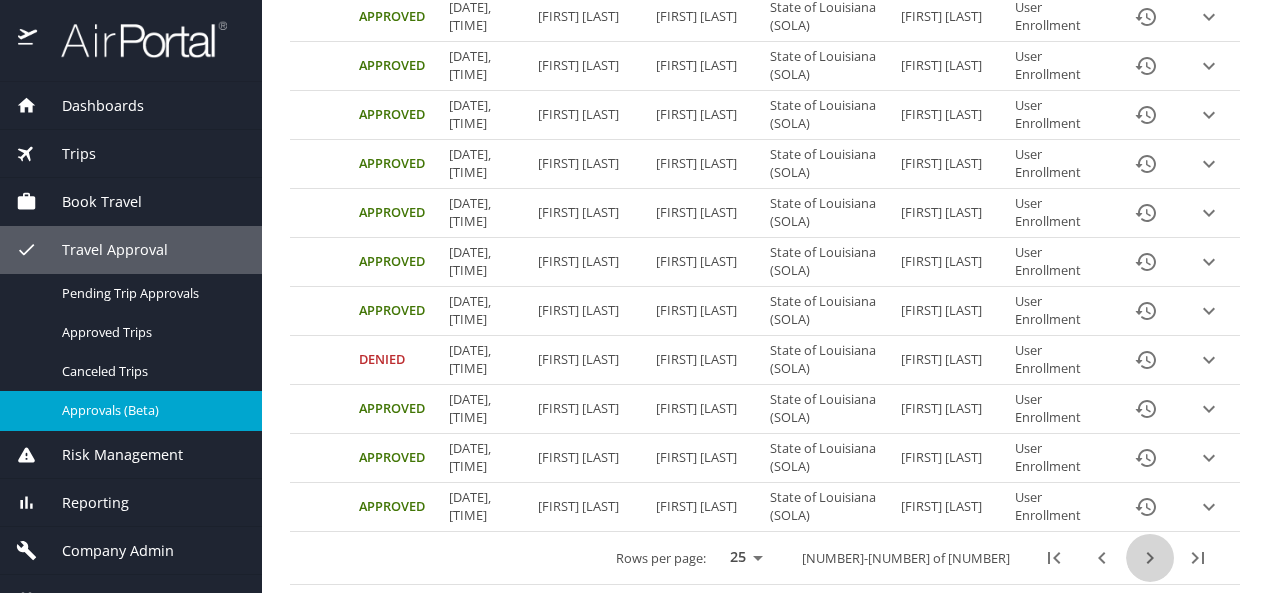 click 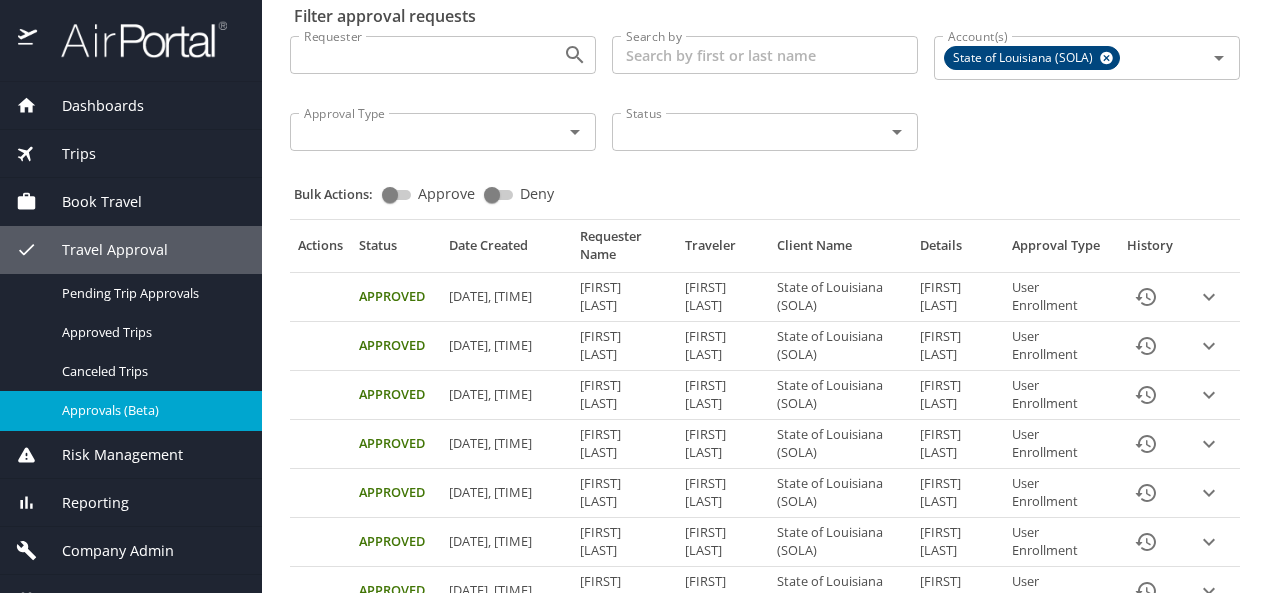 scroll, scrollTop: 1188, scrollLeft: 0, axis: vertical 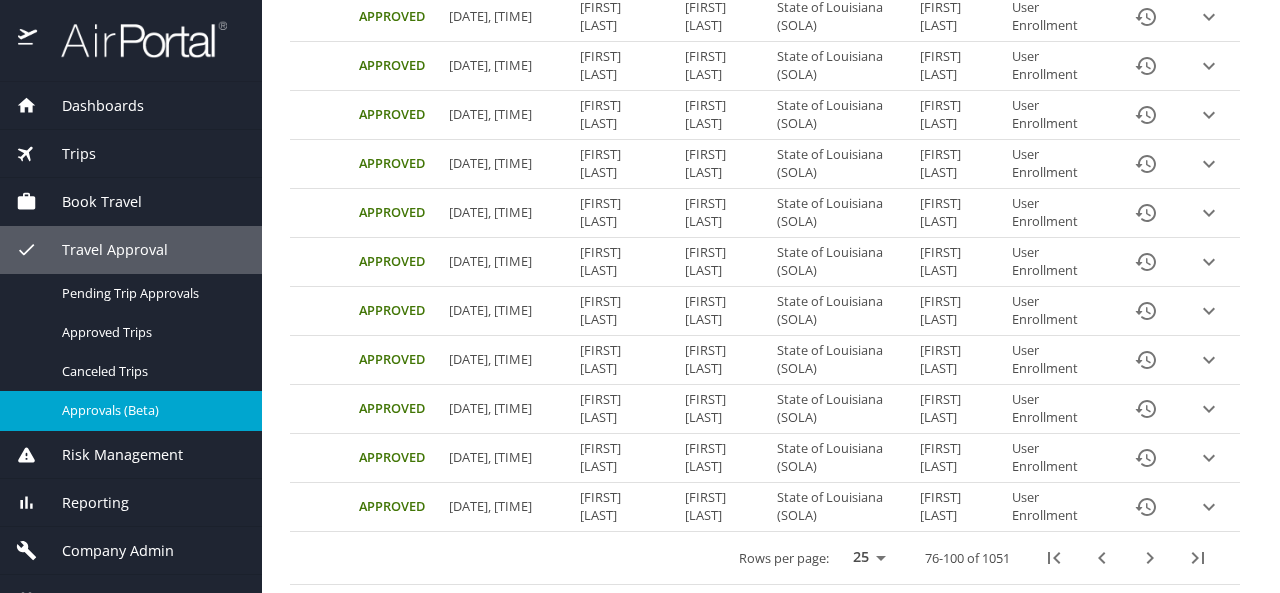 click 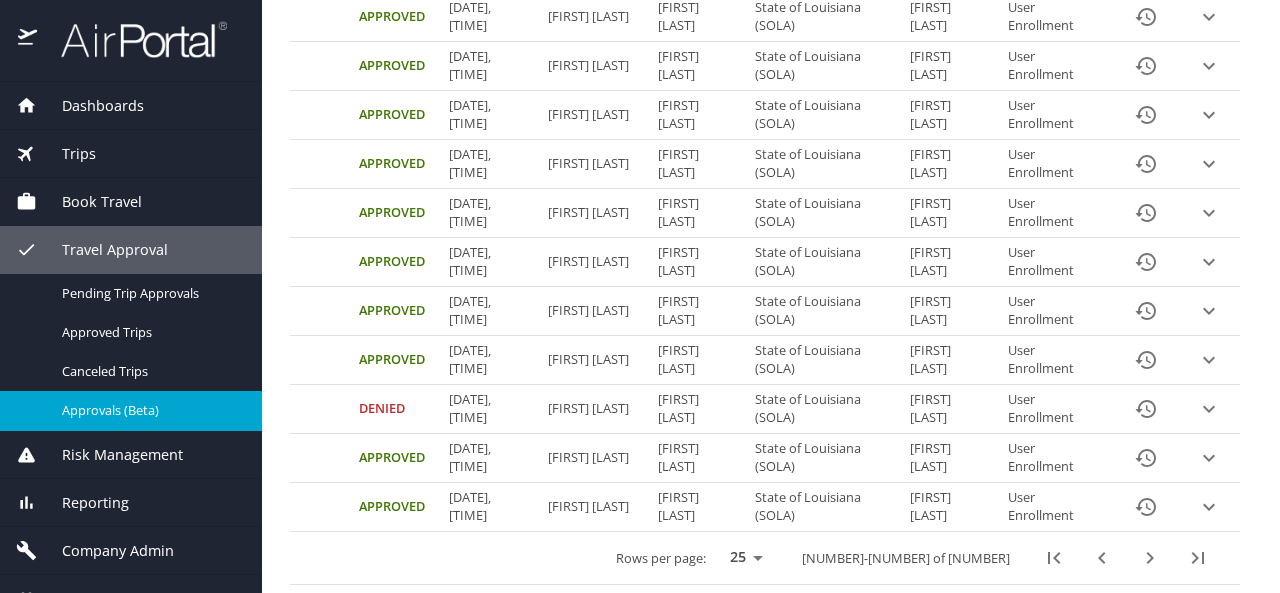 scroll, scrollTop: 1188, scrollLeft: 0, axis: vertical 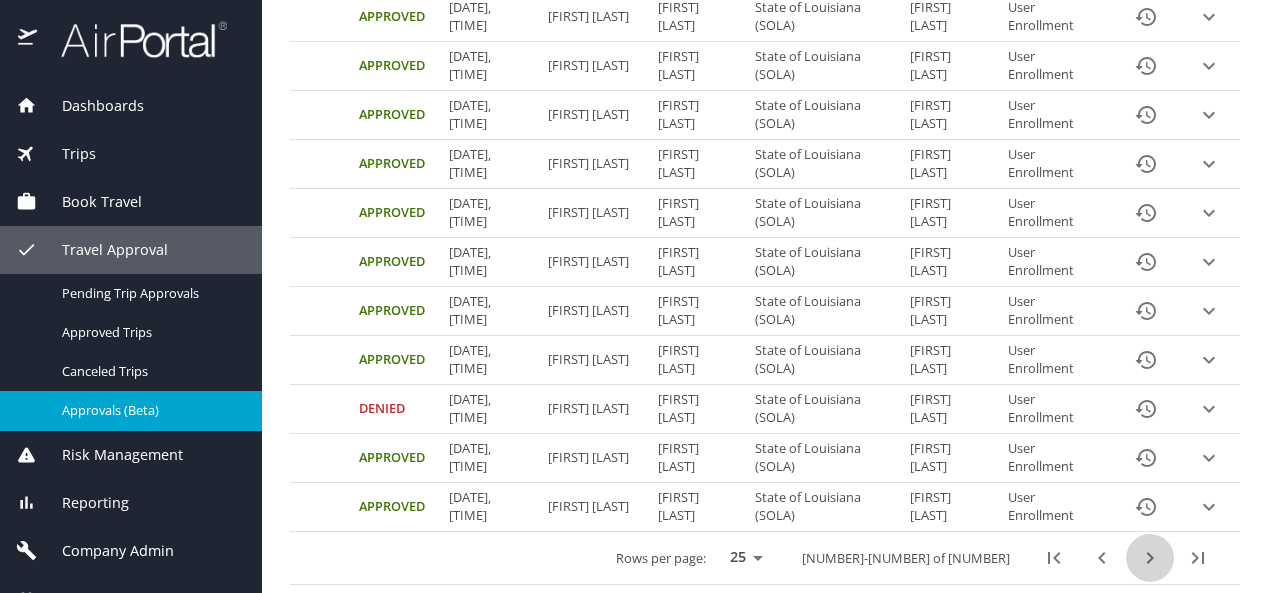 click 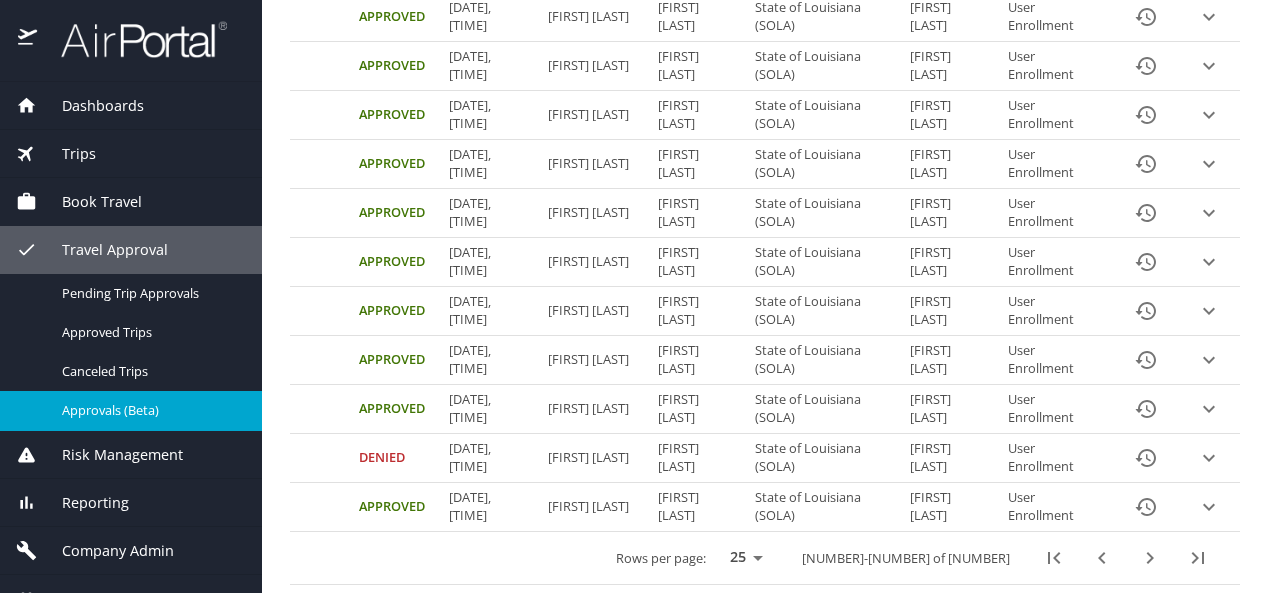 click 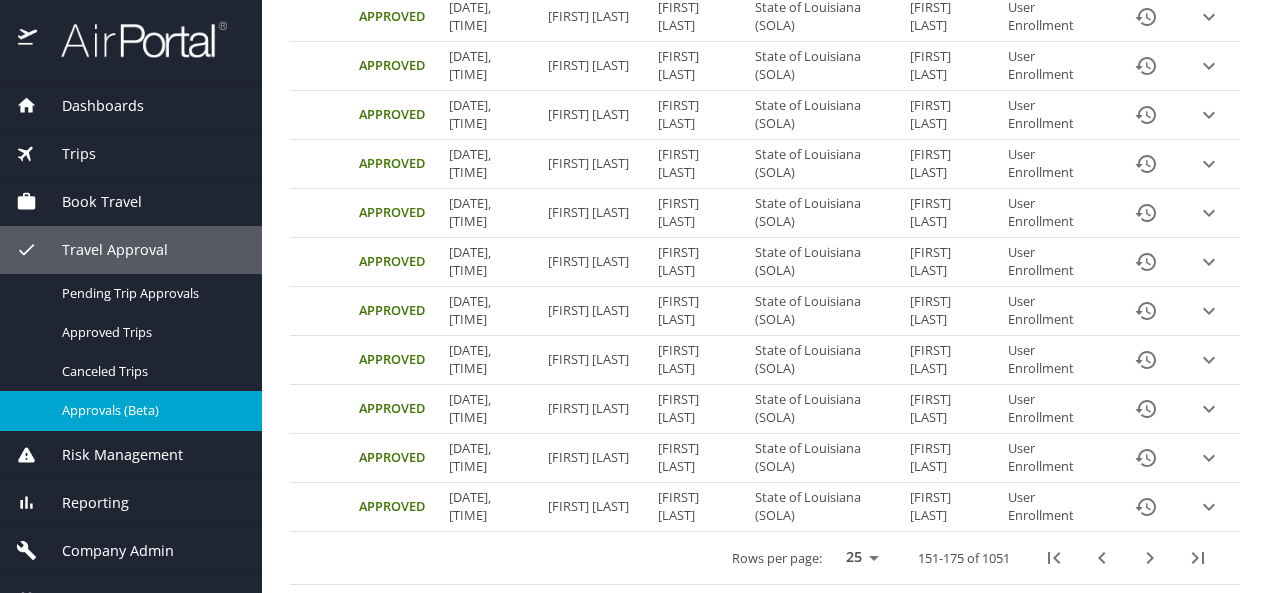 scroll, scrollTop: 1188, scrollLeft: 0, axis: vertical 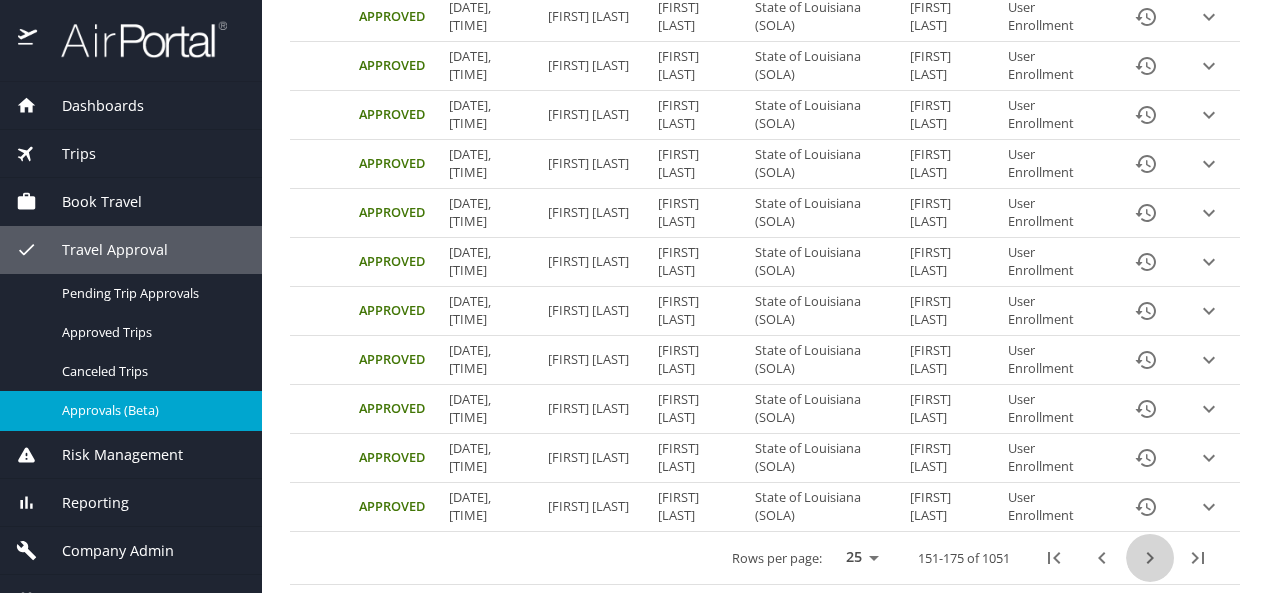 click 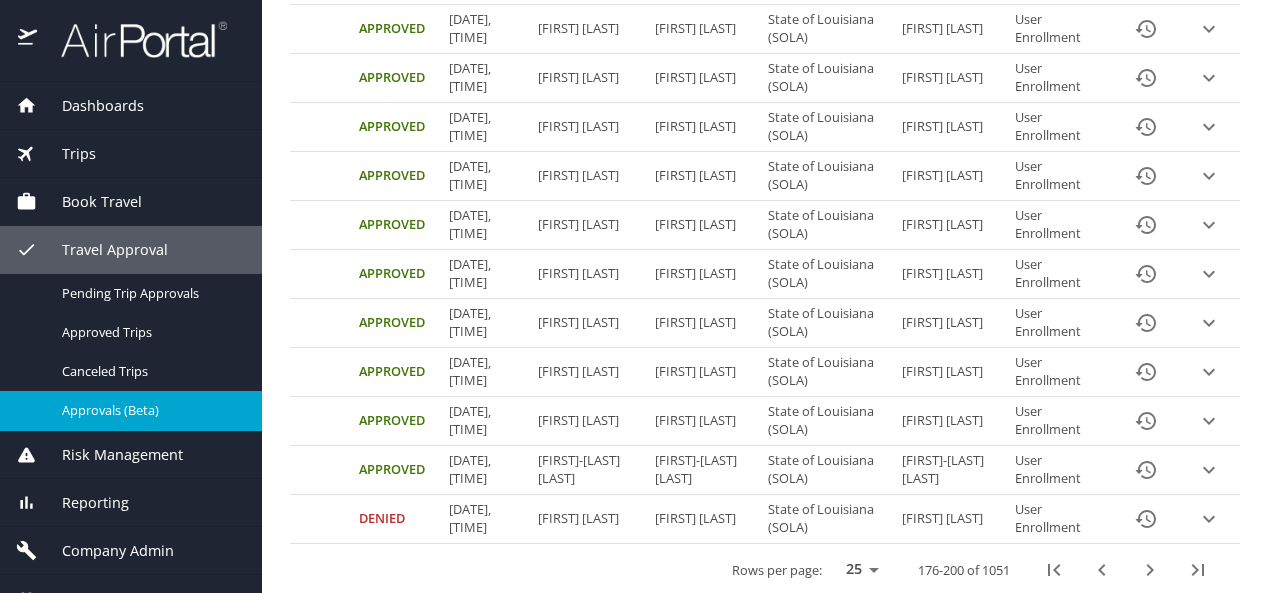 scroll, scrollTop: 1188, scrollLeft: 0, axis: vertical 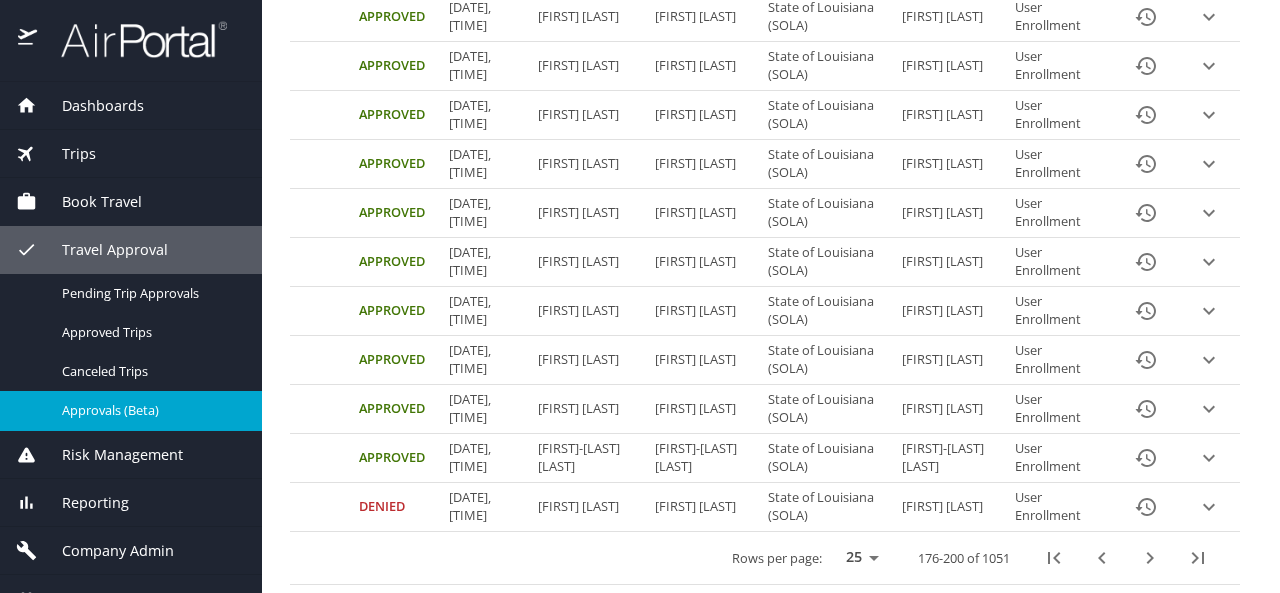 click 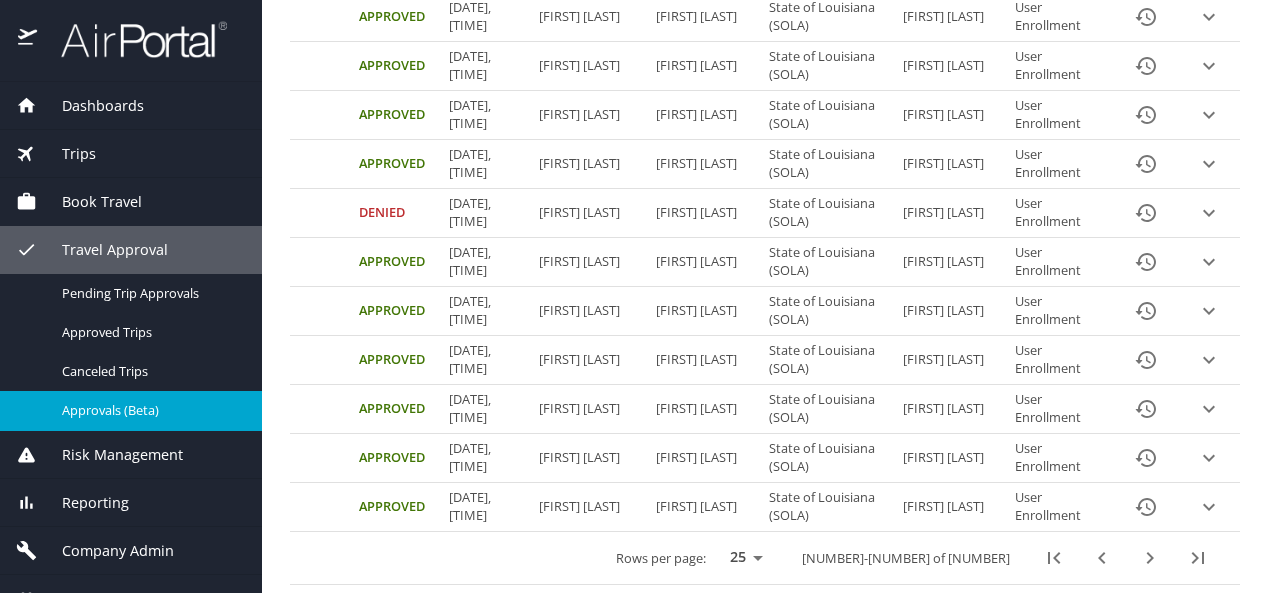 scroll, scrollTop: 1188, scrollLeft: 0, axis: vertical 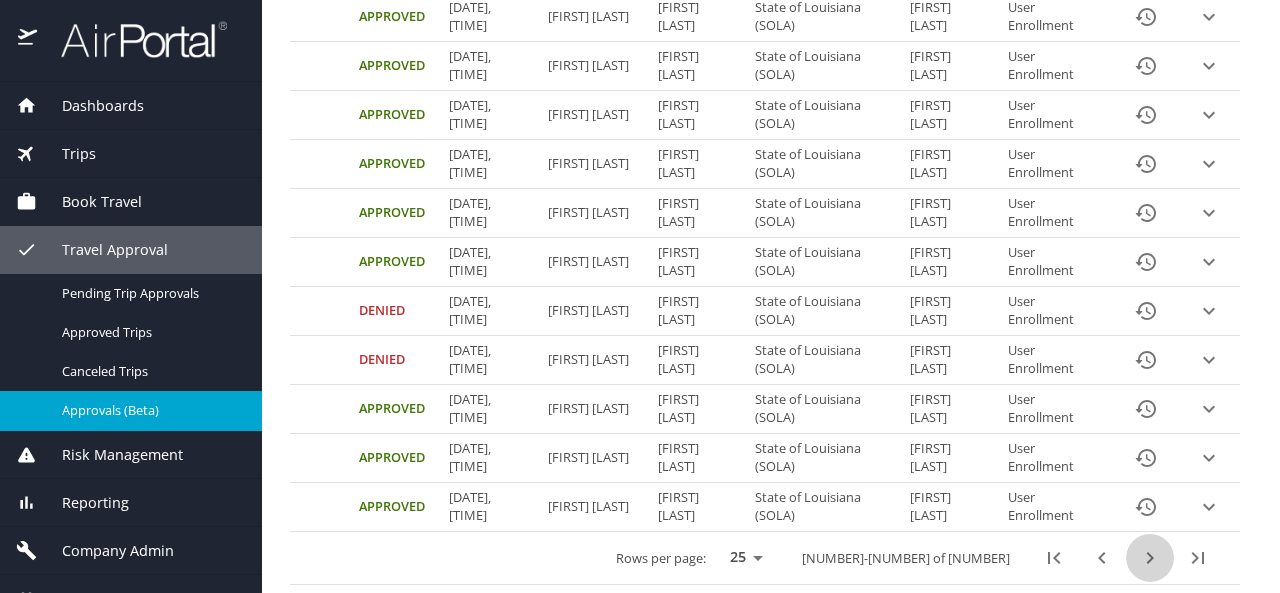 click 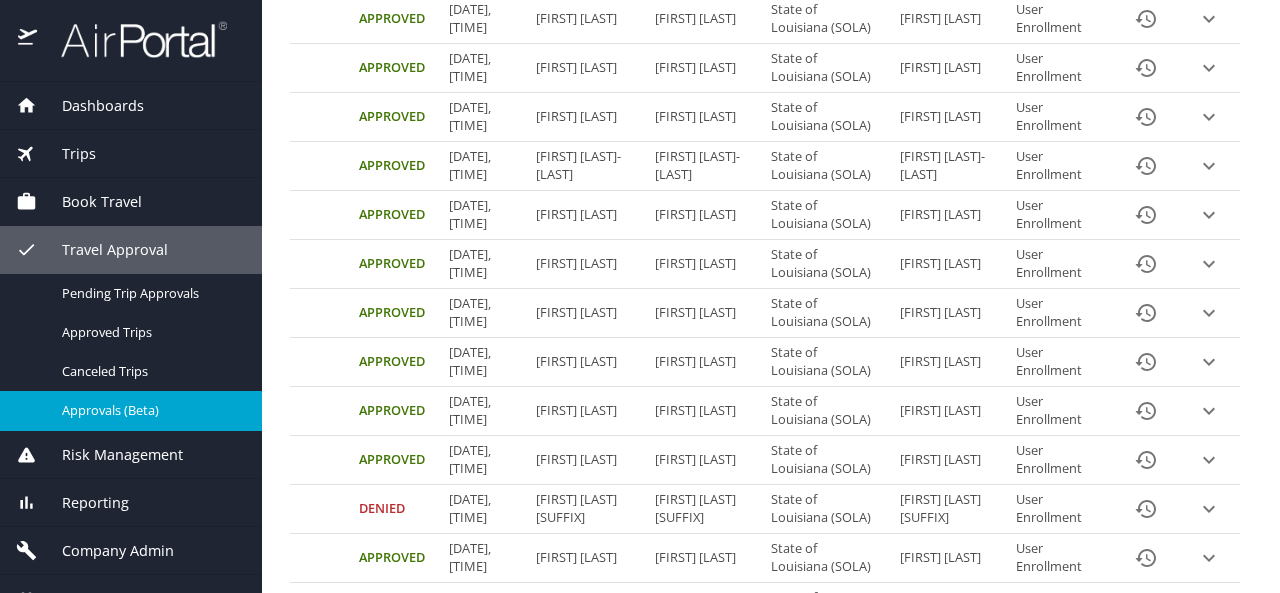 scroll, scrollTop: 1188, scrollLeft: 0, axis: vertical 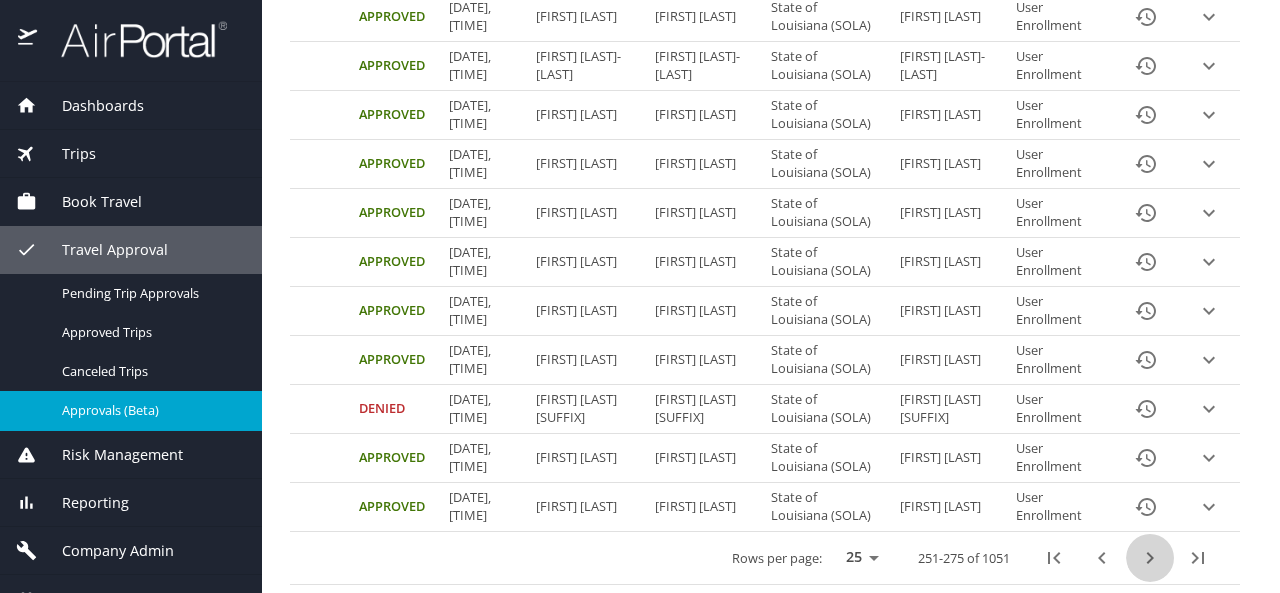 click 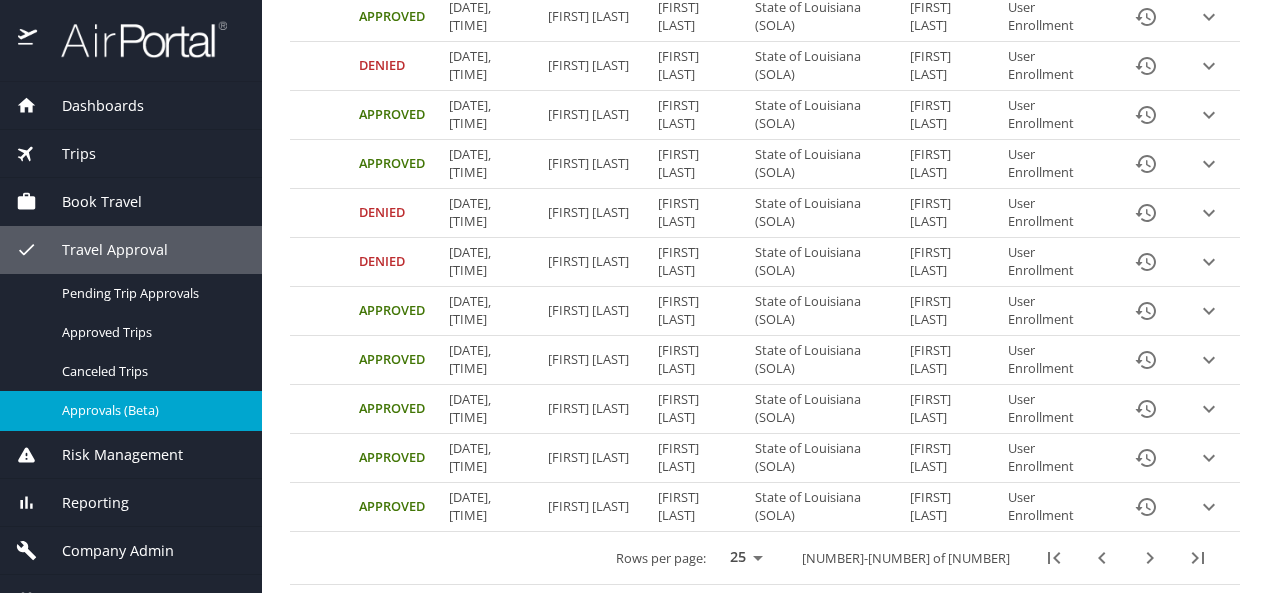 scroll, scrollTop: 1188, scrollLeft: 0, axis: vertical 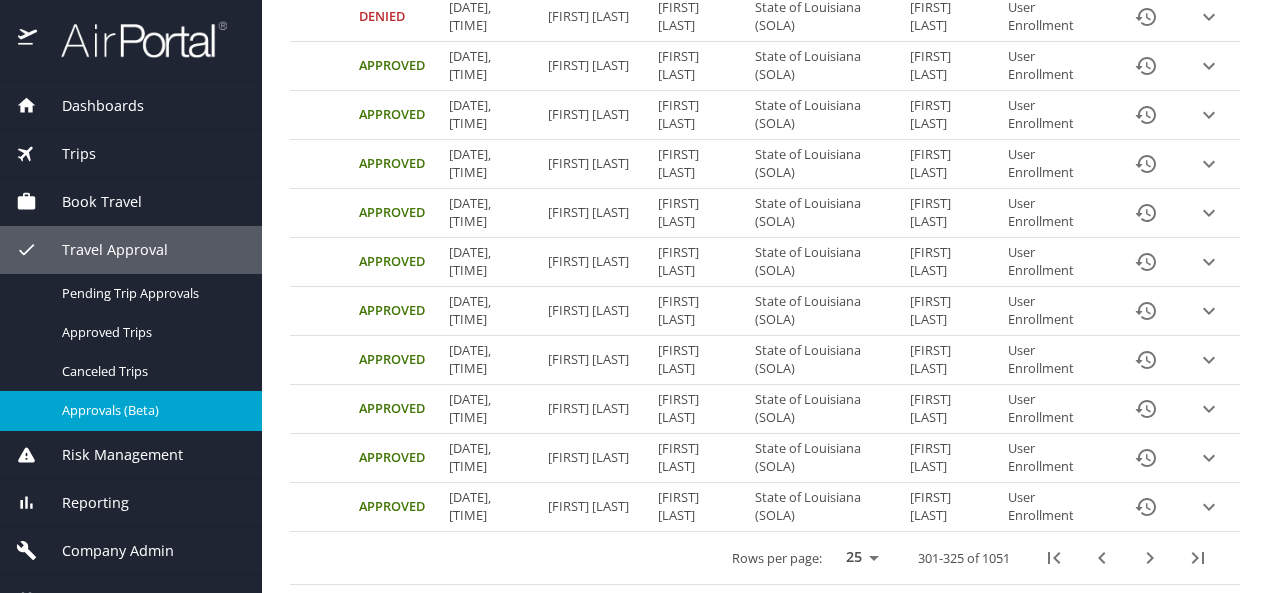 click 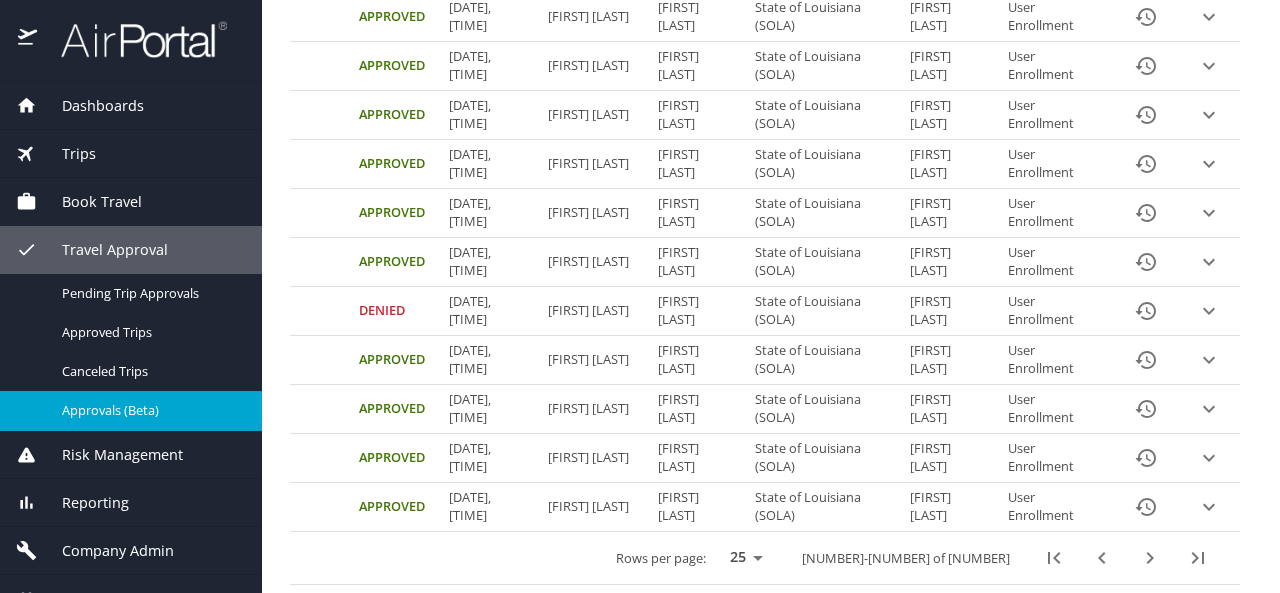 scroll, scrollTop: 1188, scrollLeft: 0, axis: vertical 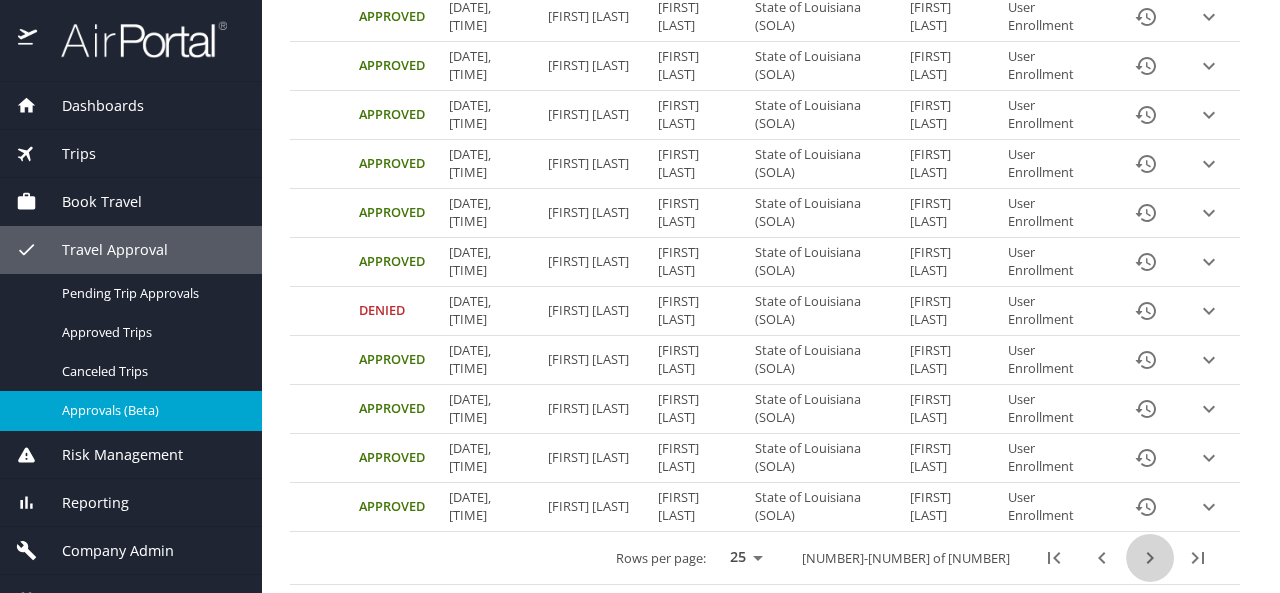 click 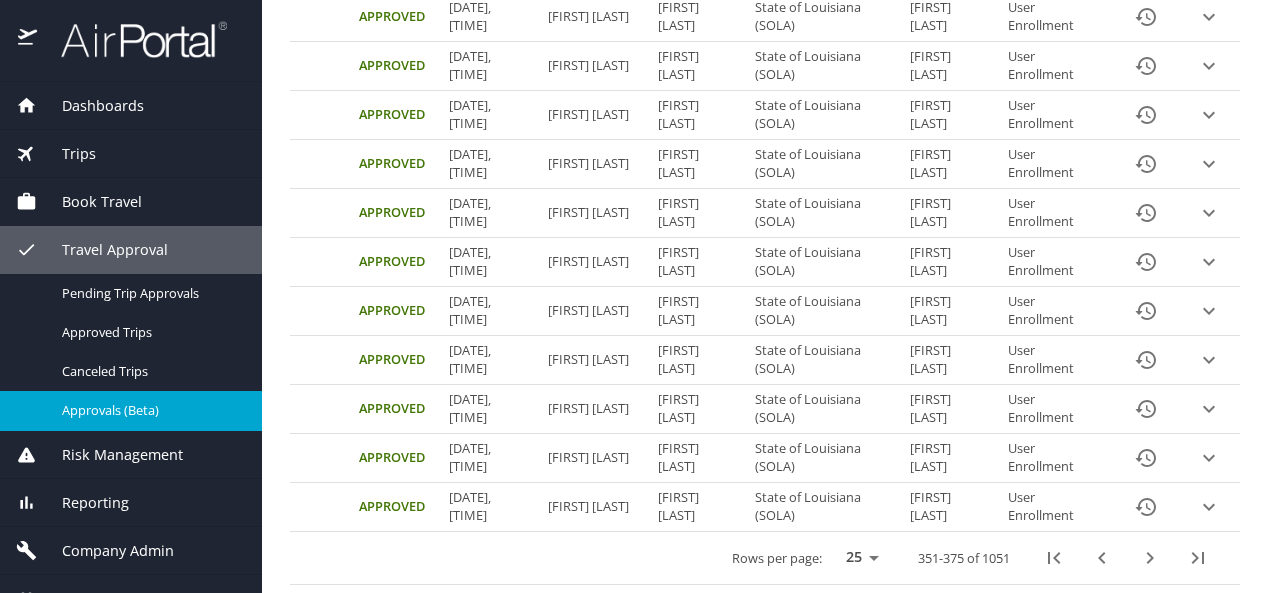 scroll, scrollTop: 1188, scrollLeft: 0, axis: vertical 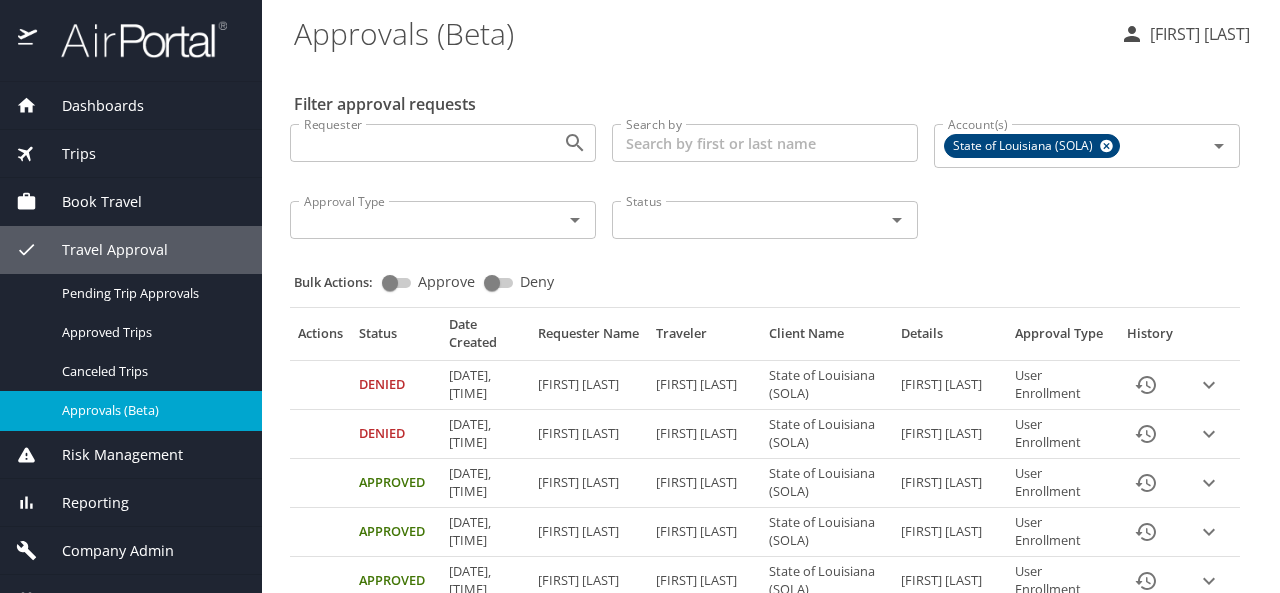click on "Search by" at bounding box center [765, 143] 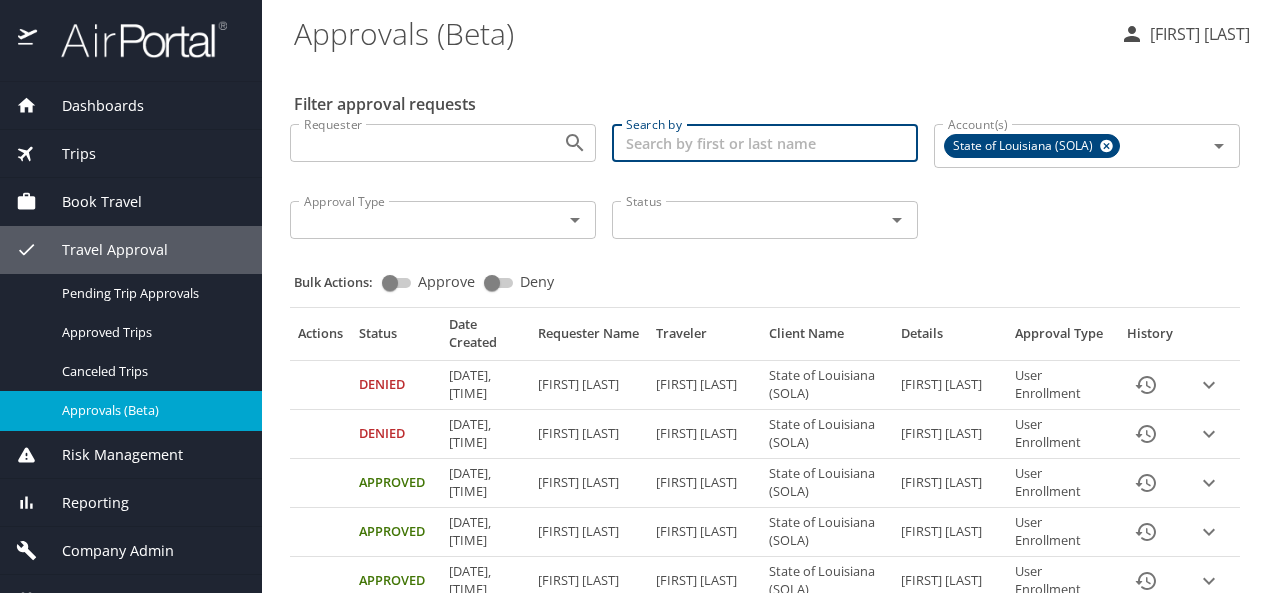 type on "[FIRST]" 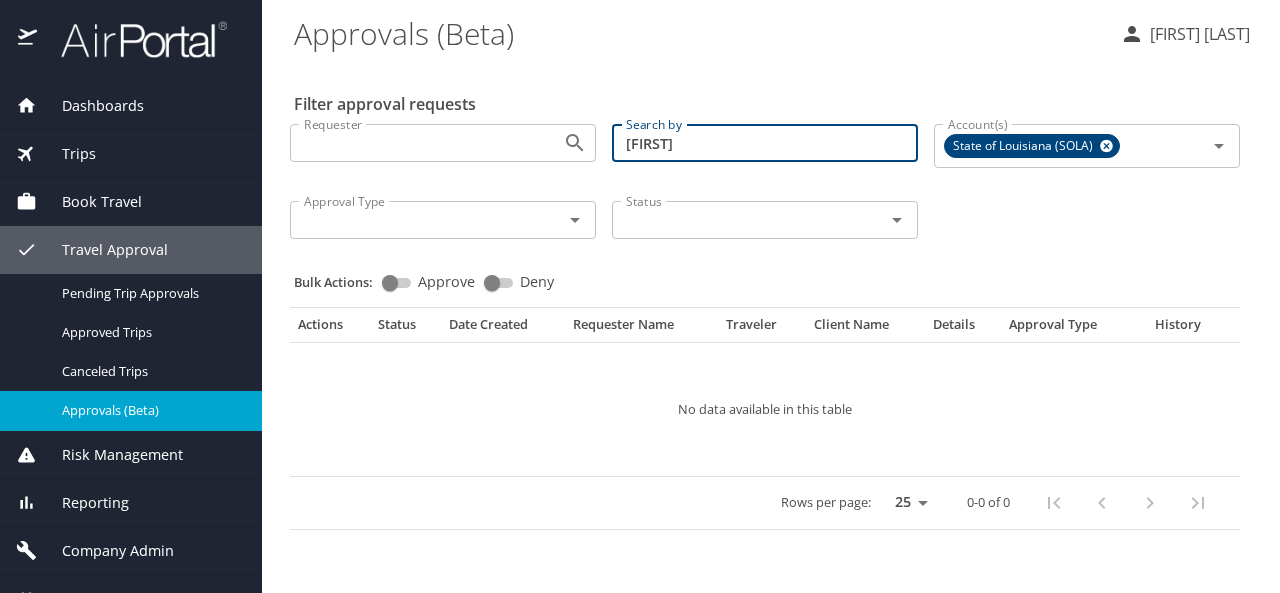 click on "Requester" at bounding box center (413, 143) 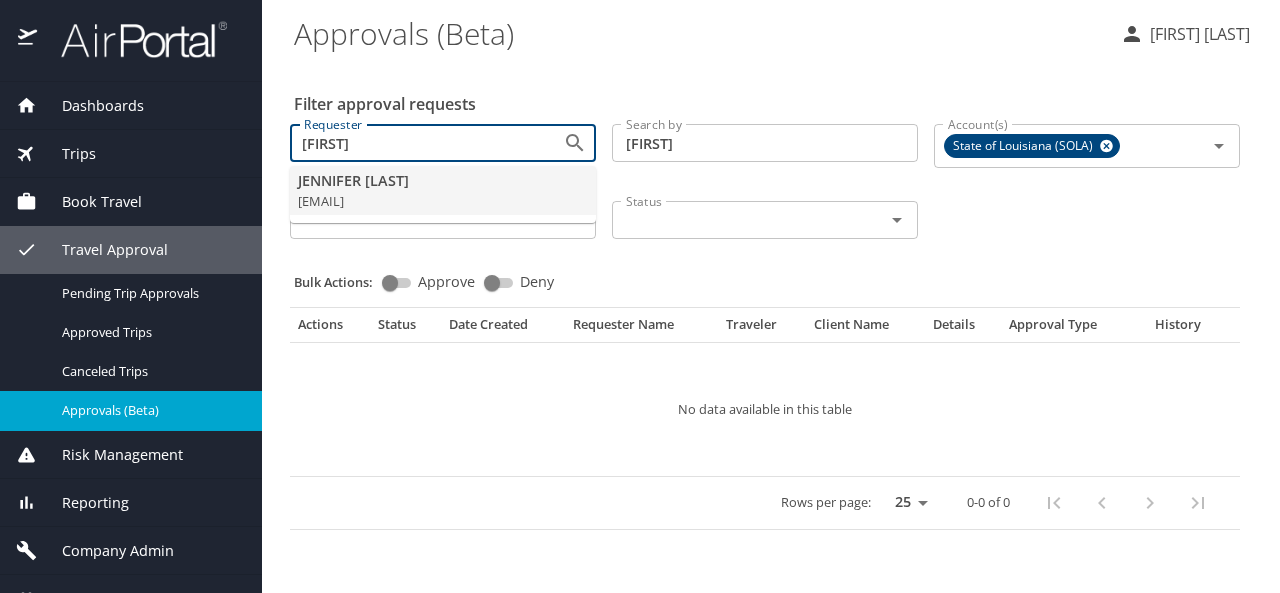 type on "[FIRST]" 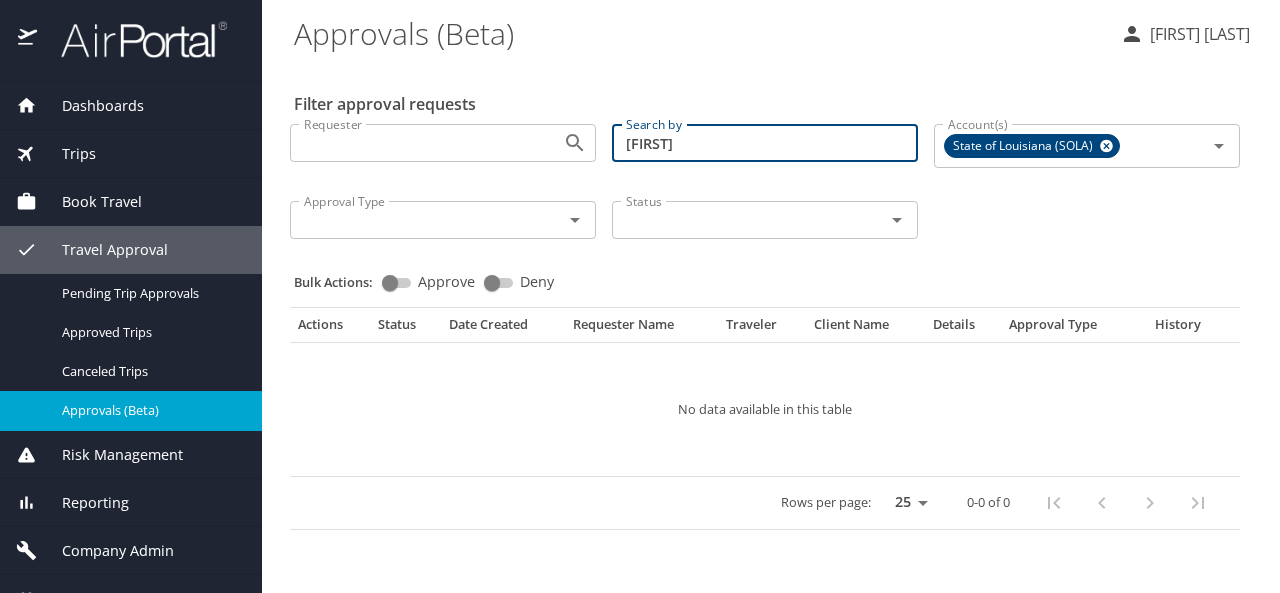 drag, startPoint x: 682, startPoint y: 143, endPoint x: 628, endPoint y: 144, distance: 54.00926 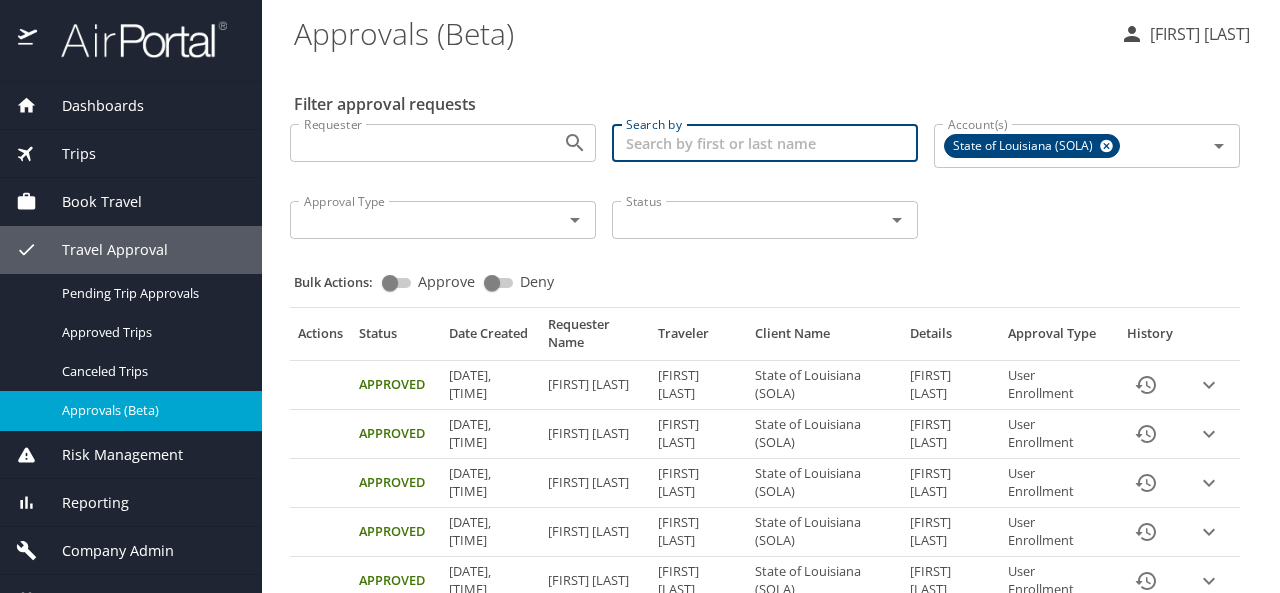 type 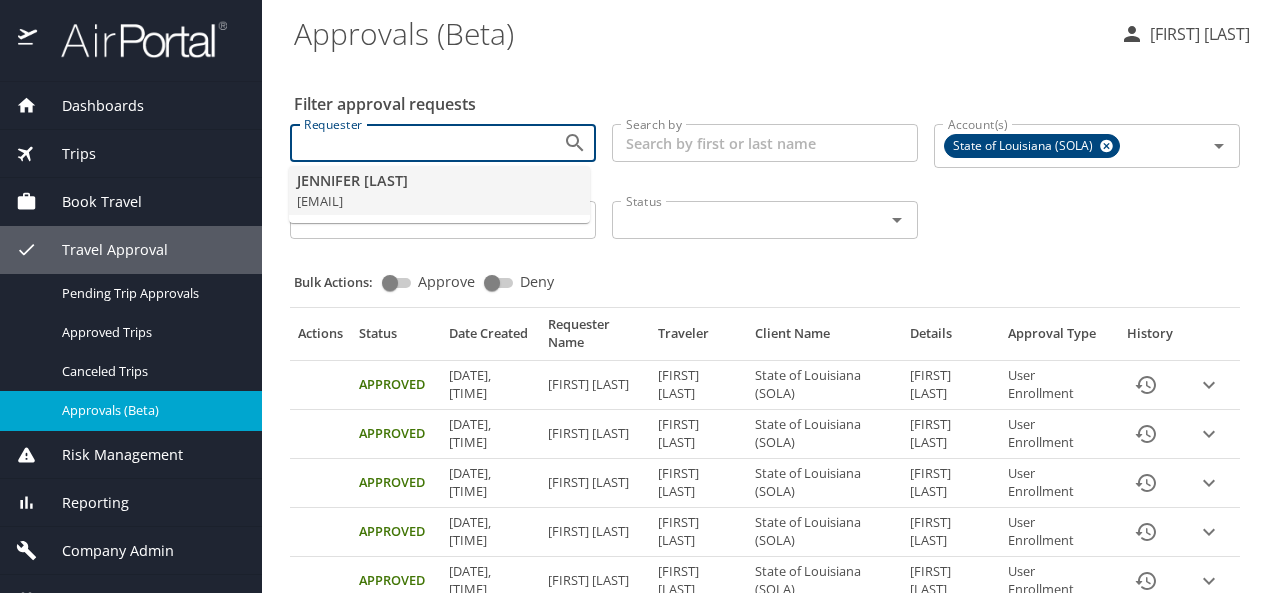 click on "[FIRST] [LAST]" at bounding box center (435, 181) 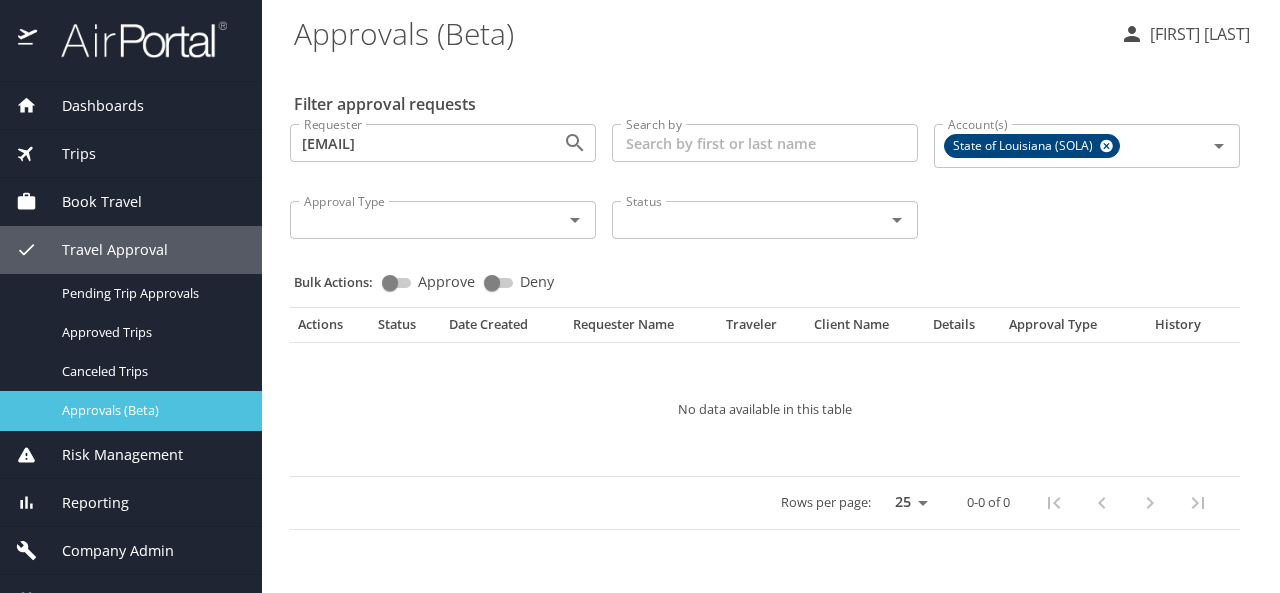 click on "Approvals (Beta)" at bounding box center [150, 410] 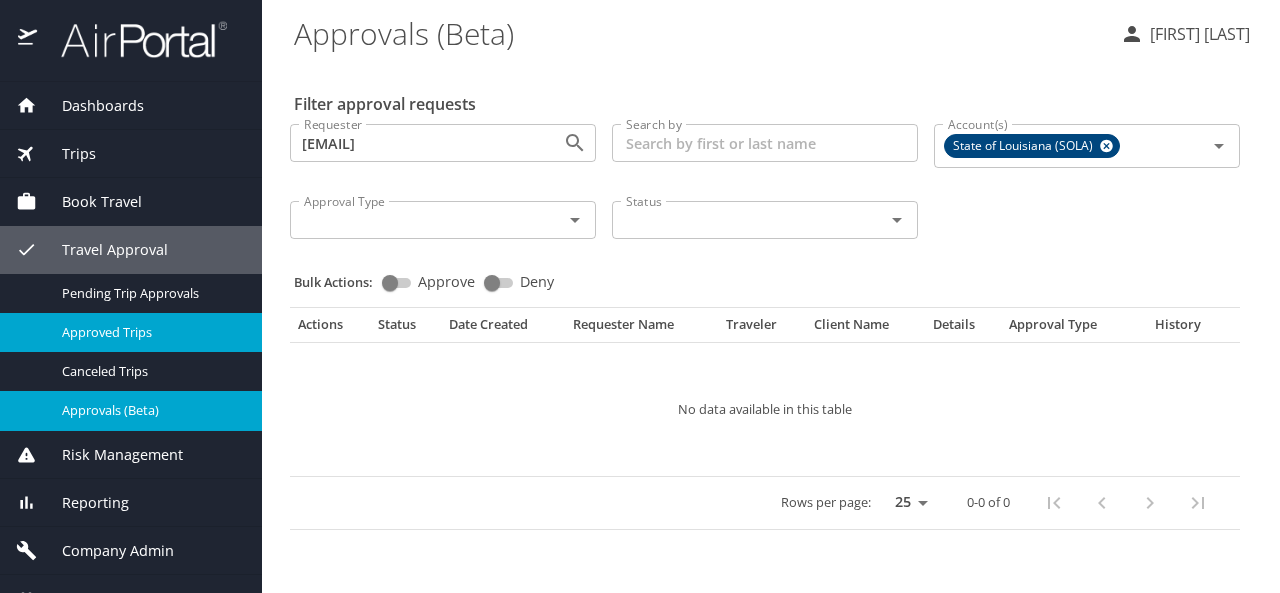 click on "Approved Trips" at bounding box center [150, 332] 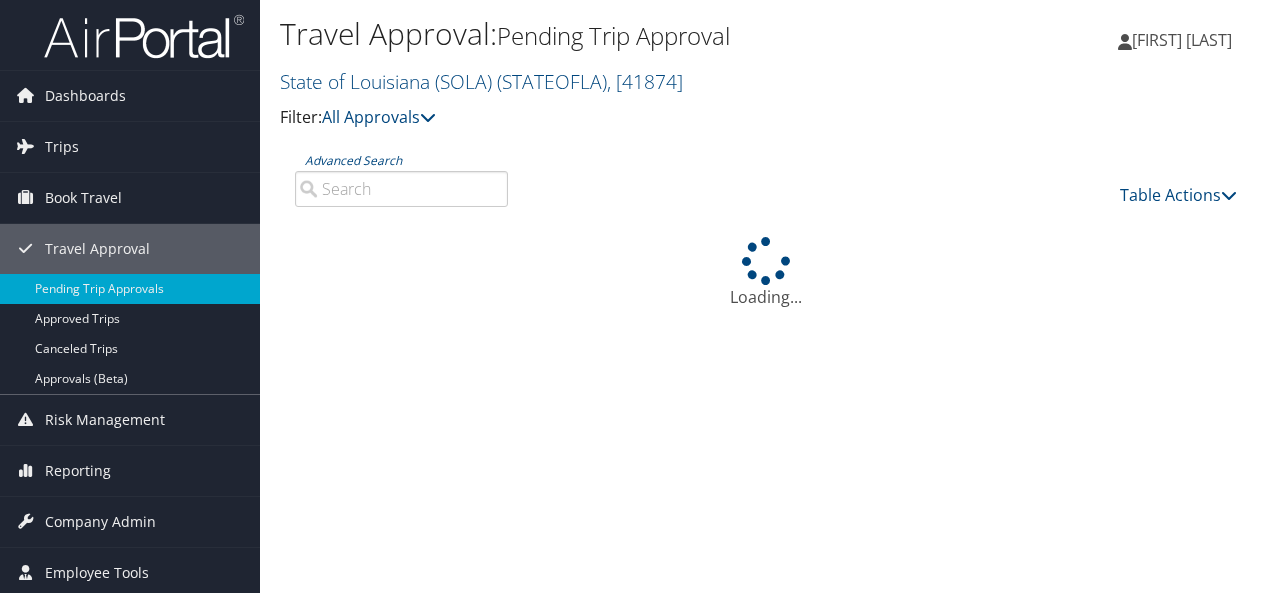 scroll, scrollTop: 0, scrollLeft: 0, axis: both 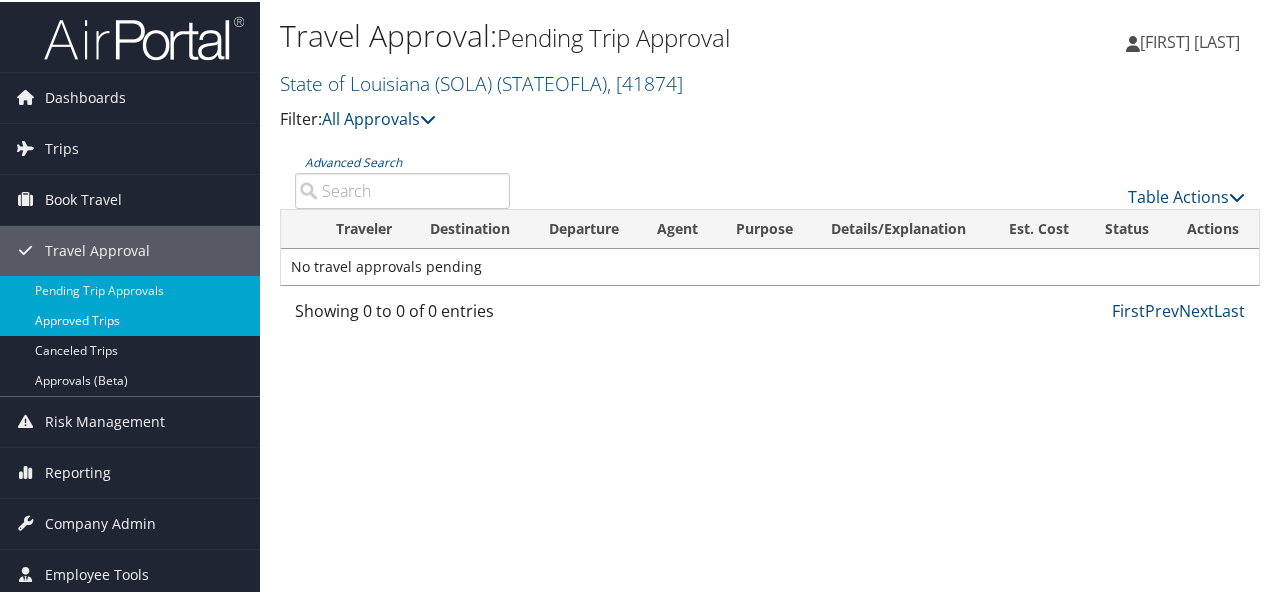 click on "Approved Trips" at bounding box center [130, 319] 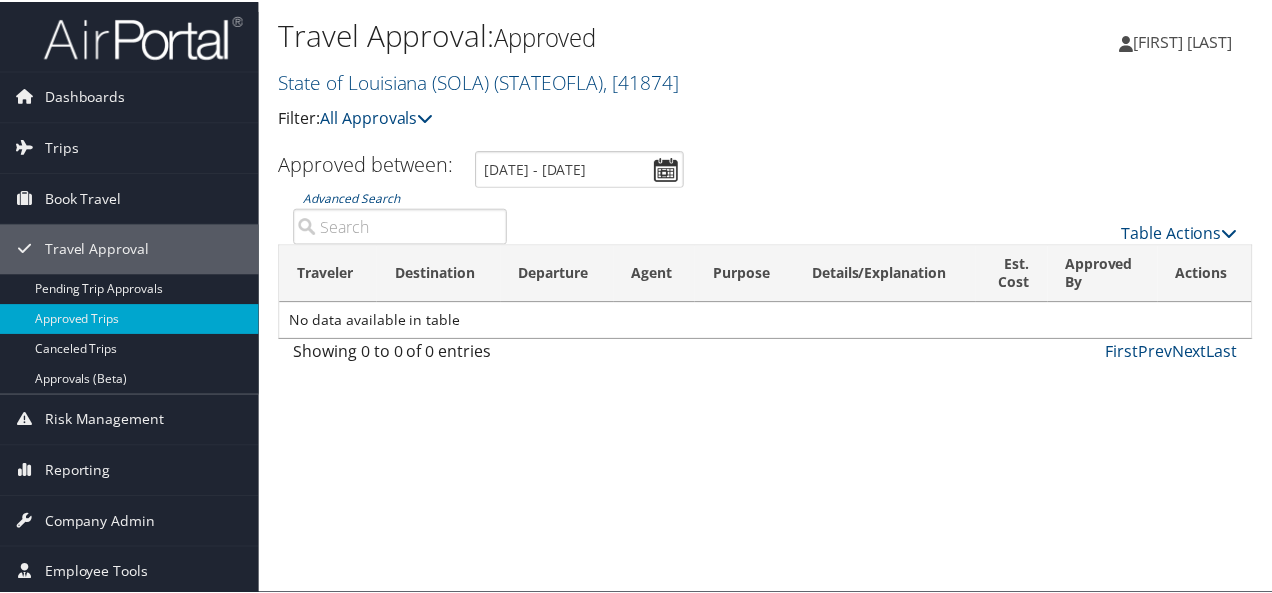 scroll, scrollTop: 0, scrollLeft: 0, axis: both 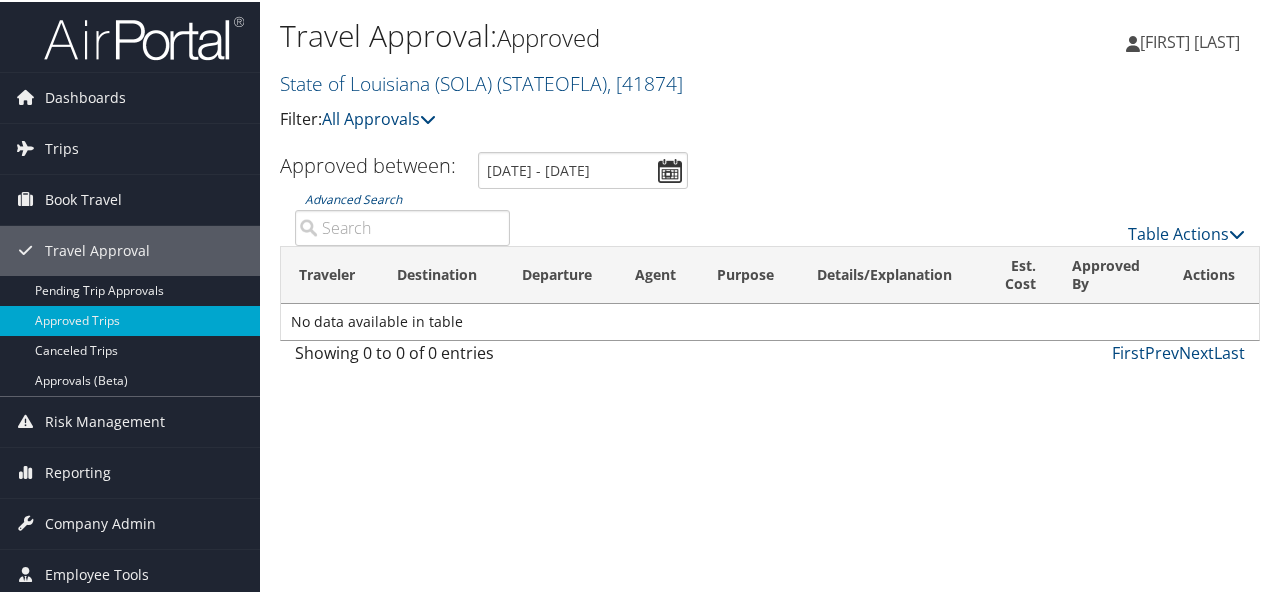 click on "Advanced Search" at bounding box center [402, 226] 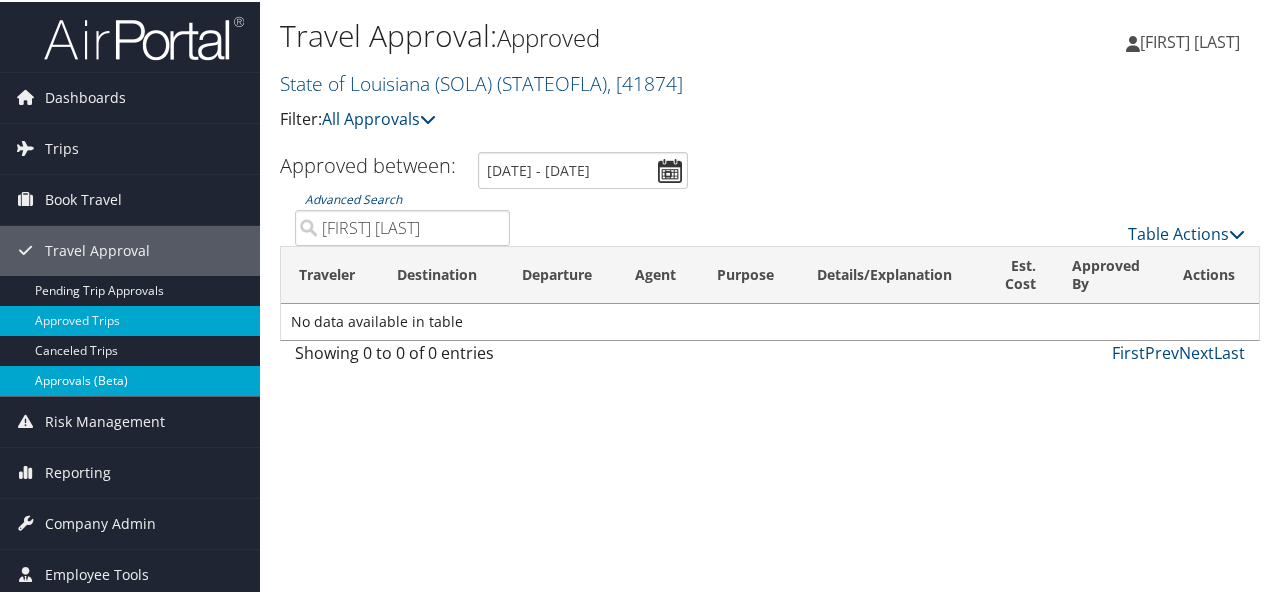 type on "[FIRST] [LAST]" 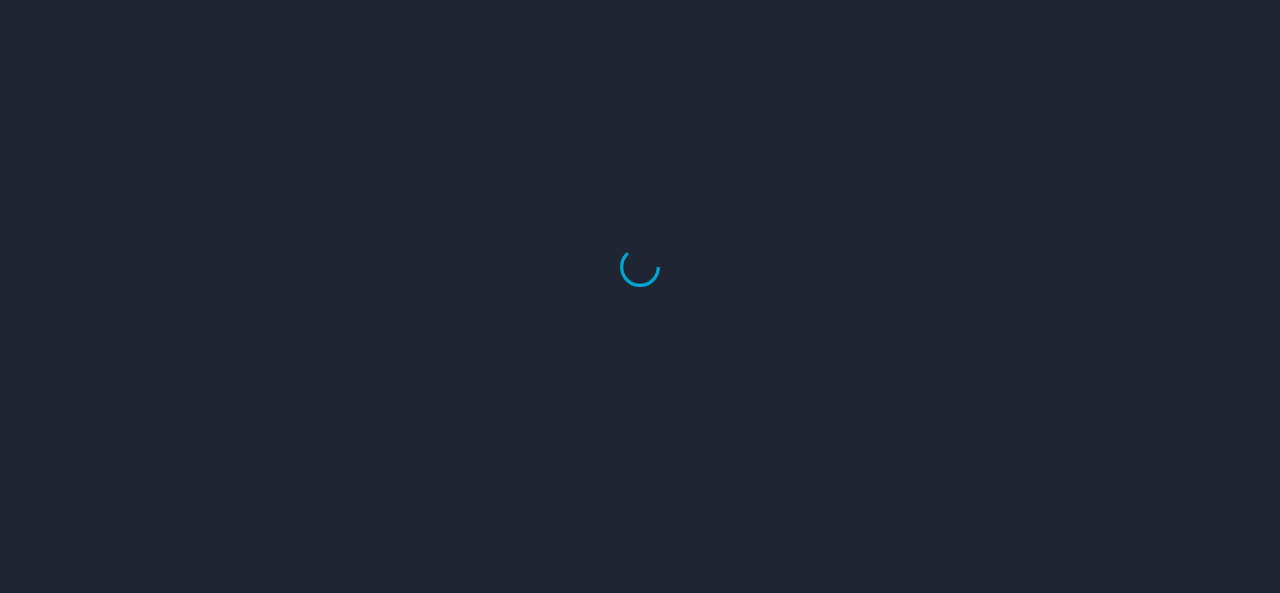 scroll, scrollTop: 0, scrollLeft: 0, axis: both 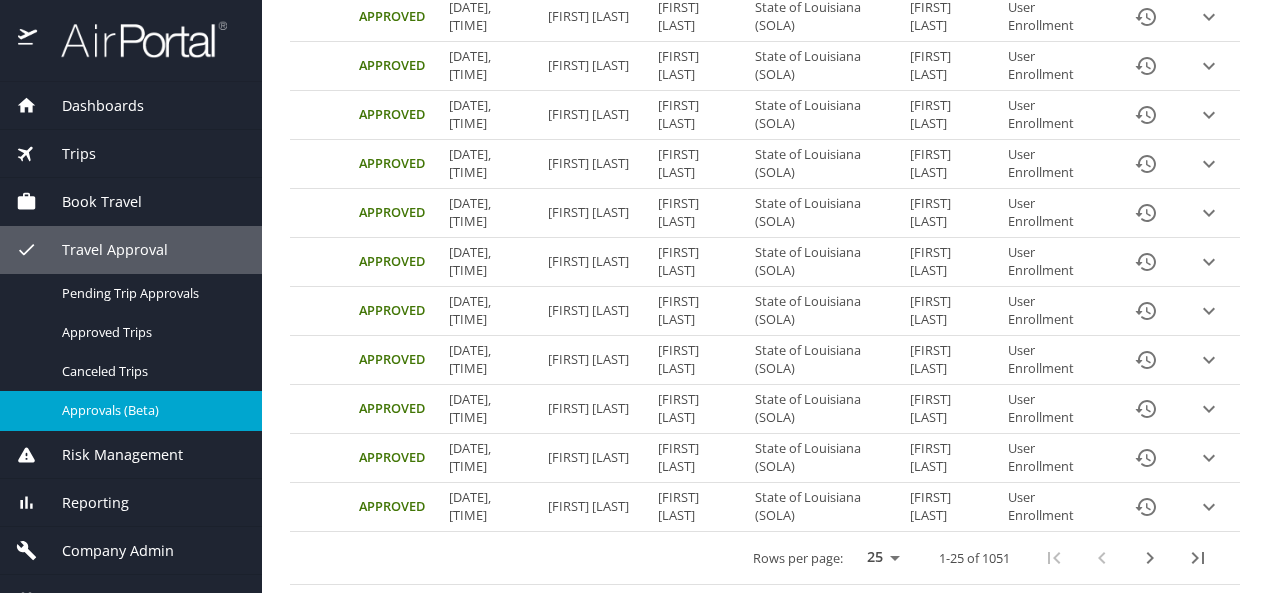 click at bounding box center [1126, 558] 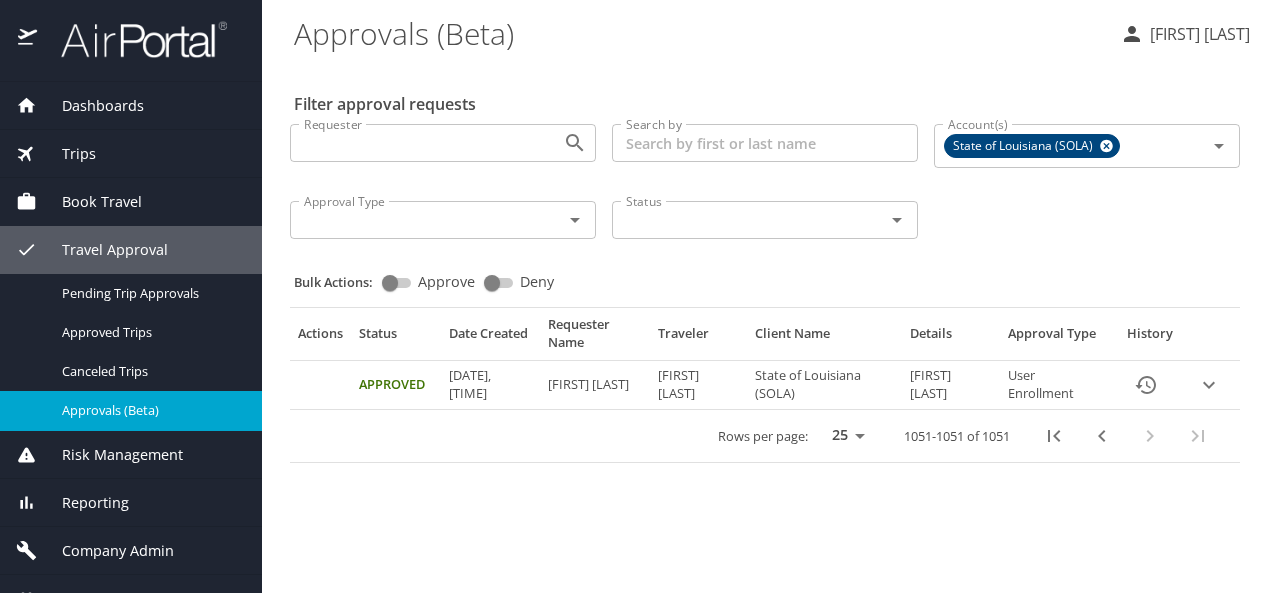 scroll, scrollTop: 0, scrollLeft: 0, axis: both 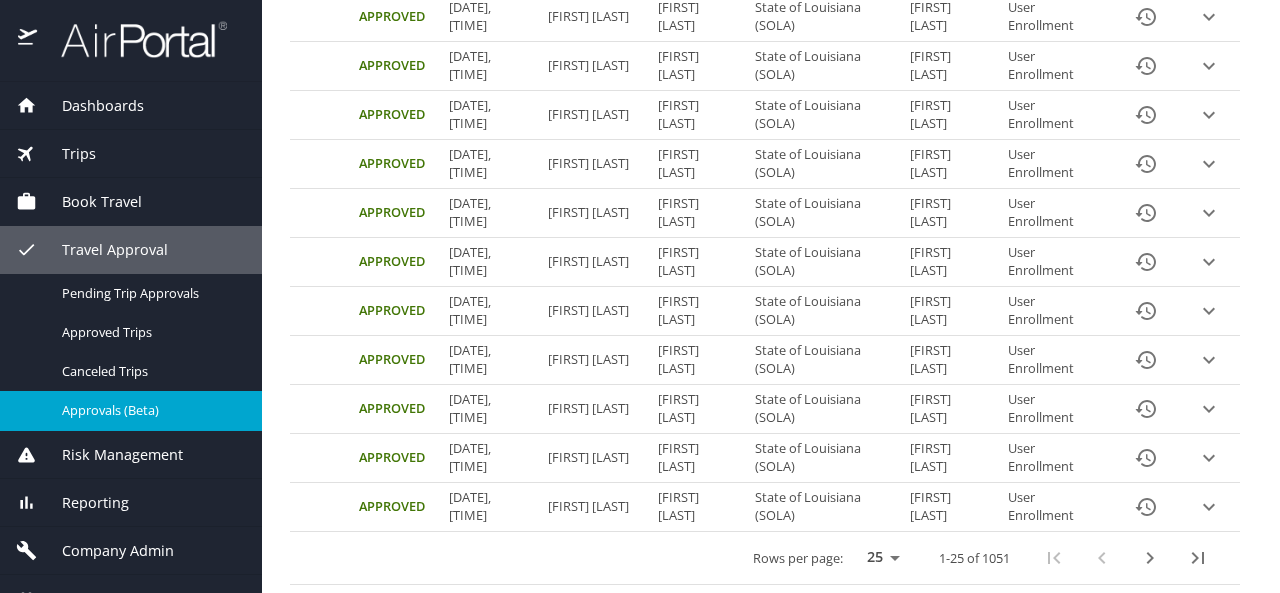 click 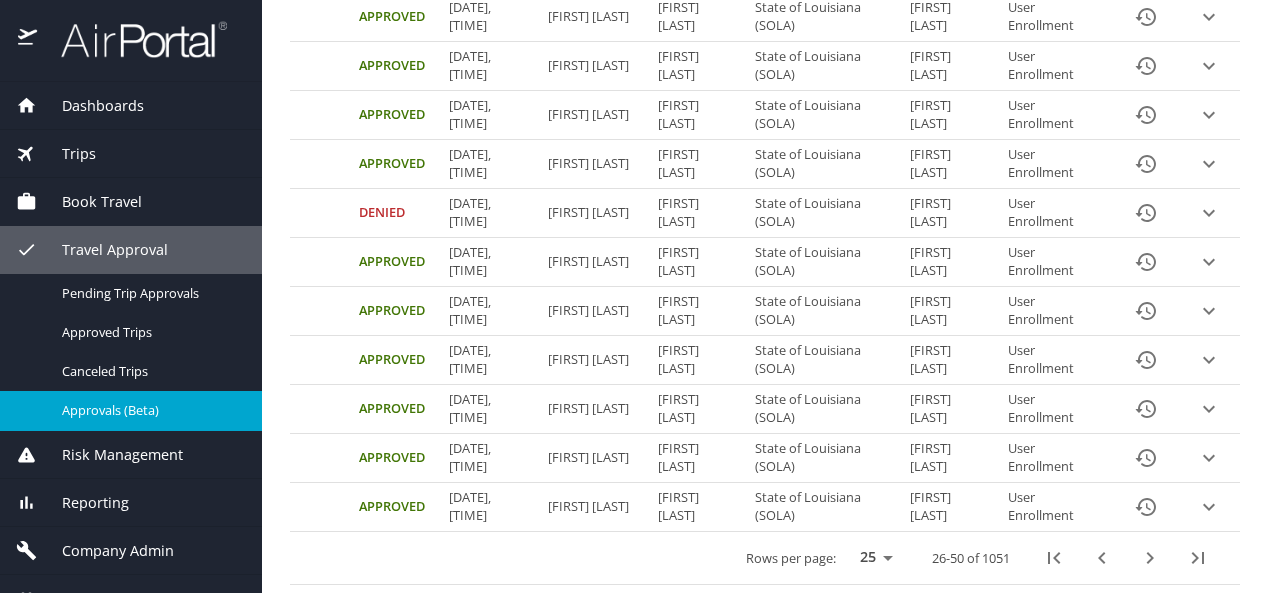 scroll, scrollTop: 1188, scrollLeft: 0, axis: vertical 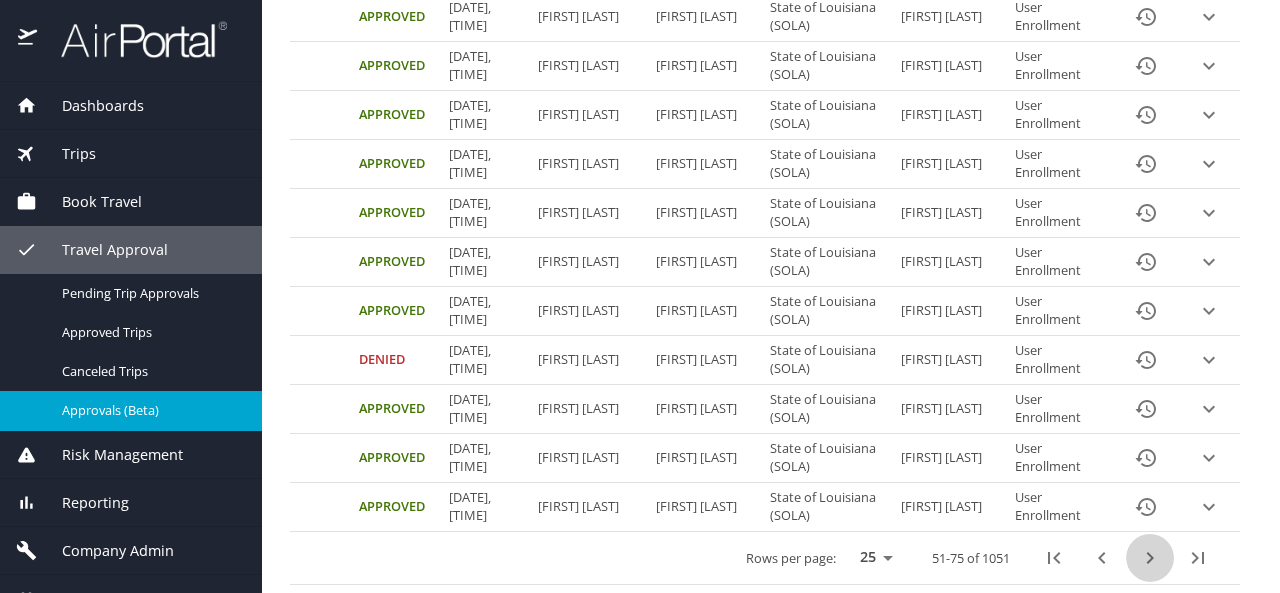 click 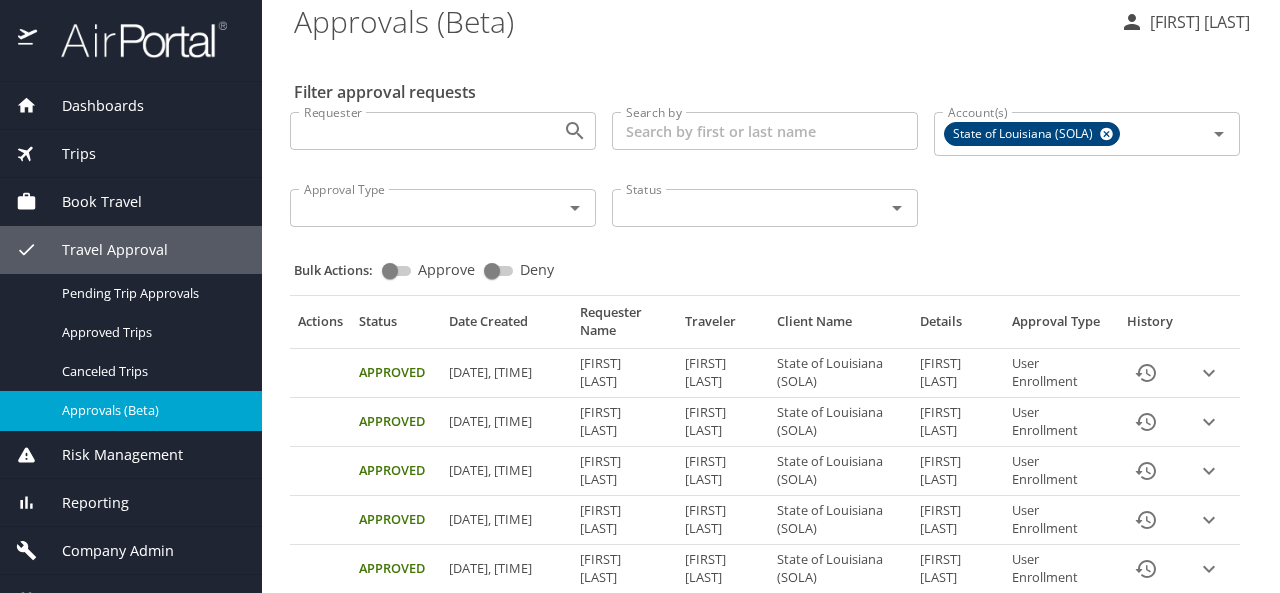 scroll, scrollTop: 0, scrollLeft: 0, axis: both 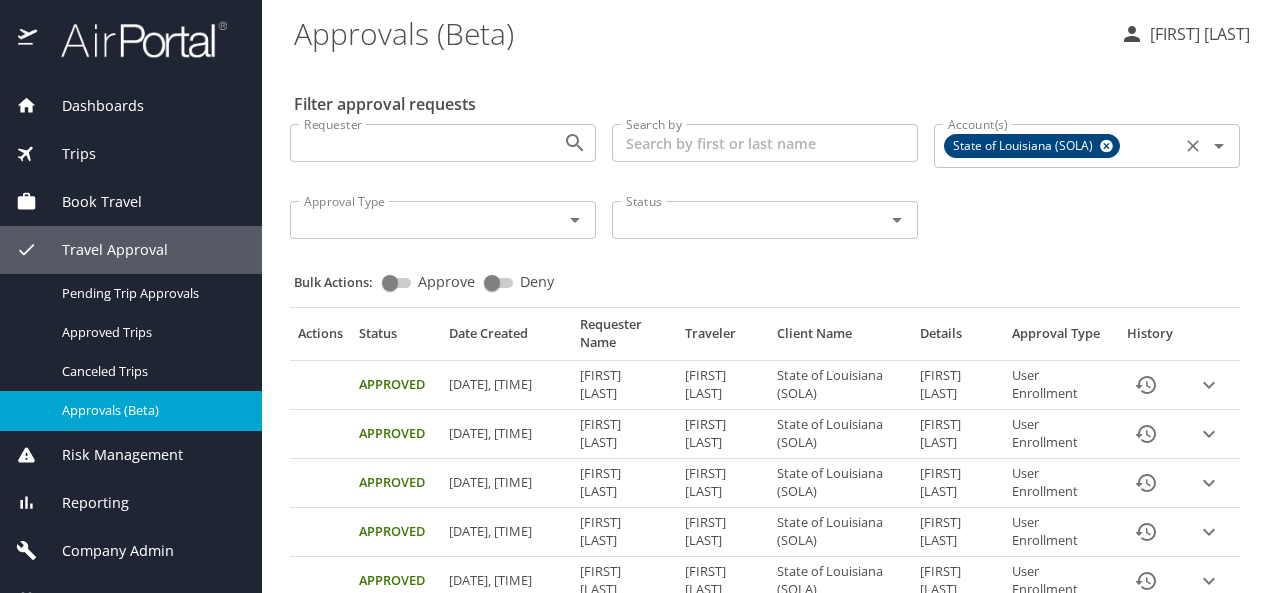 click 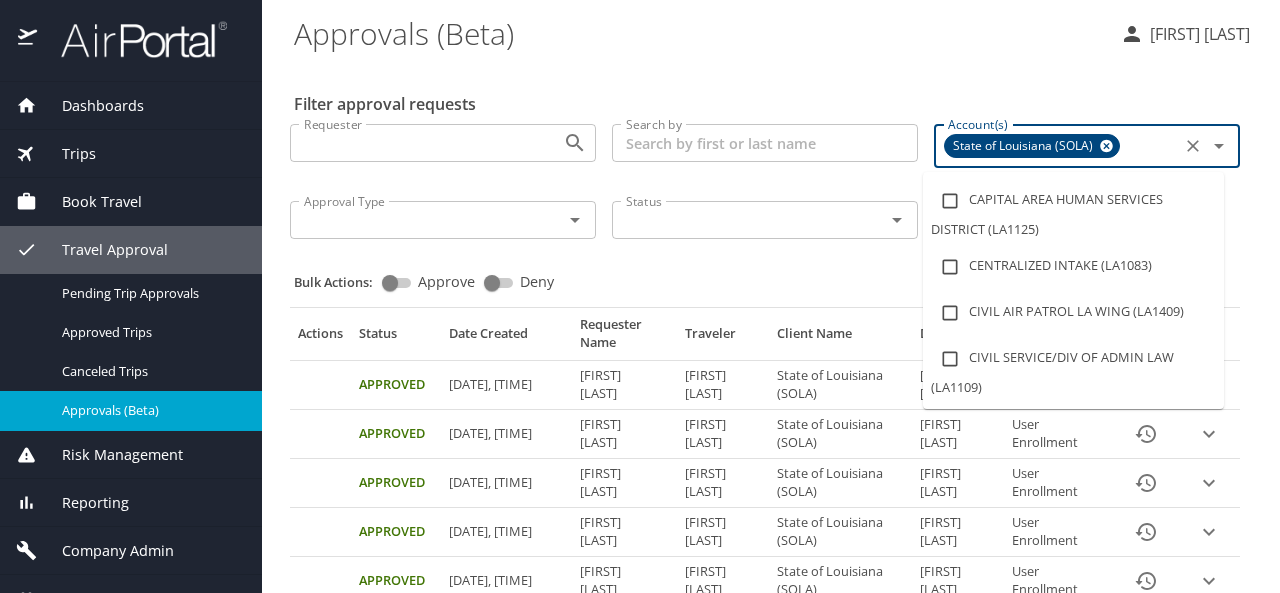 scroll, scrollTop: 2896, scrollLeft: 0, axis: vertical 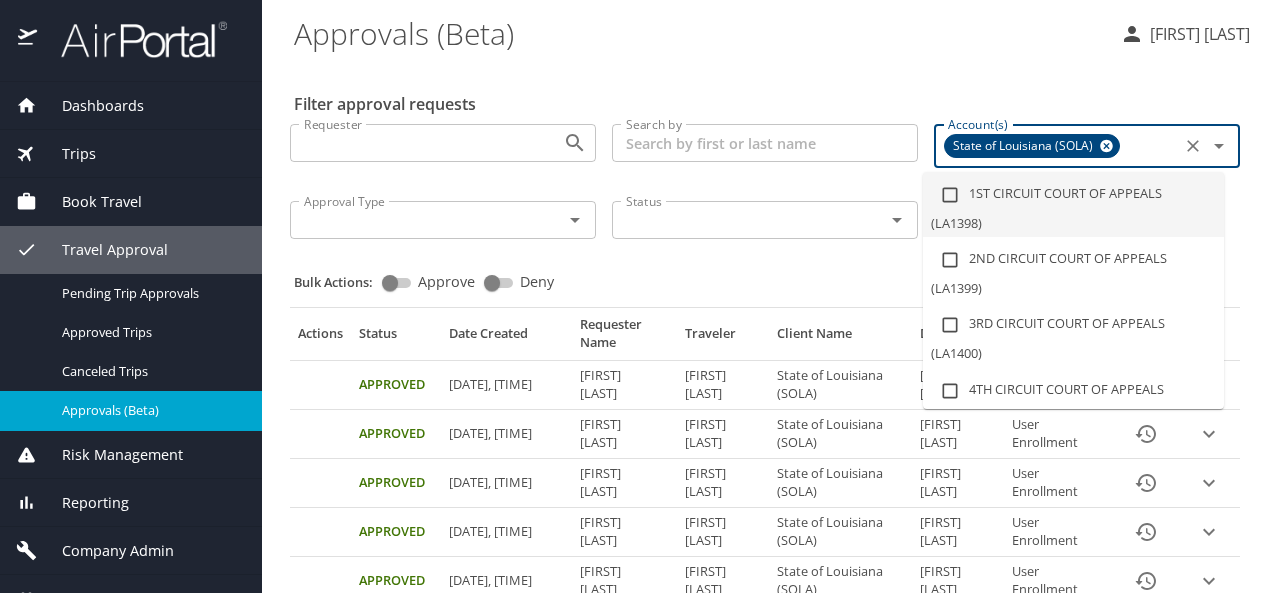 click on "Filter approval requests Requester Requester Search by Search by Account(s) State of Louisiana (SOLA) Account(s) Approval Type Approval Type Status Status Bulk Actions: Approve Deny Actions Status Date Created Requester Name Traveler Client Name Details Approval Type History Approved 07/28/2025, 10:45 AM Jessica Weimer Jessica Weimer State of Louisiana (SOLA) Jessica Weimer User Enrollment Approved 07/28/2025, 09:49 AM Alejandro Acosta-Ortiz Alejandro Acosta-Ortiz State of Louisiana (SOLA) Alejandro Acosta-Ortiz User Enrollment Approved 07/28/2025, 09:18 AM Danielle Stewart Danielle Stewart State of Louisiana (SOLA) Danielle Stewart User Enrollment Approved 07/27/2025, 10:29 AM Yulan Zhang Yulan Zhang State of Louisiana (SOLA) Yulan Zhang User Enrollment Approved 07/26/2025, 09:24 AM jiahao zhang jiahao zhang State of Louisiana (SOLA) jiahao zhang User Enrollment Approved 07/25/2025, 01:34 PM Benjamin Walton Benjamin Walton State of Louisiana (SOLA) Benjamin Walton User Enrollment Approved Ronald Okwemba 25" at bounding box center (771, 855) 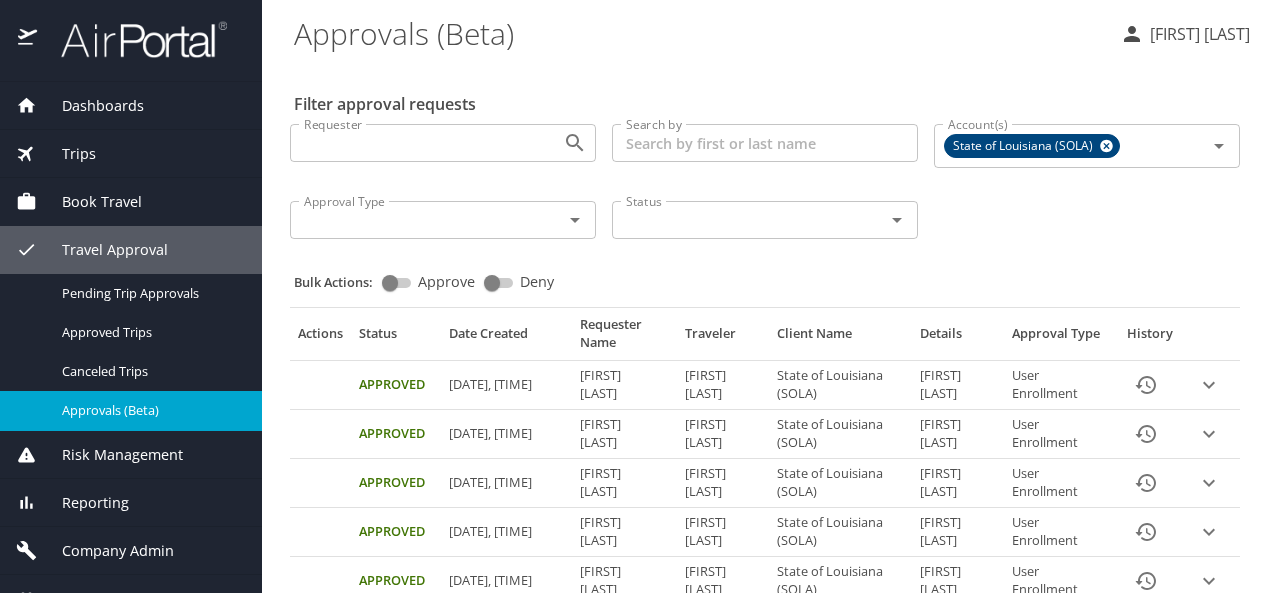 click 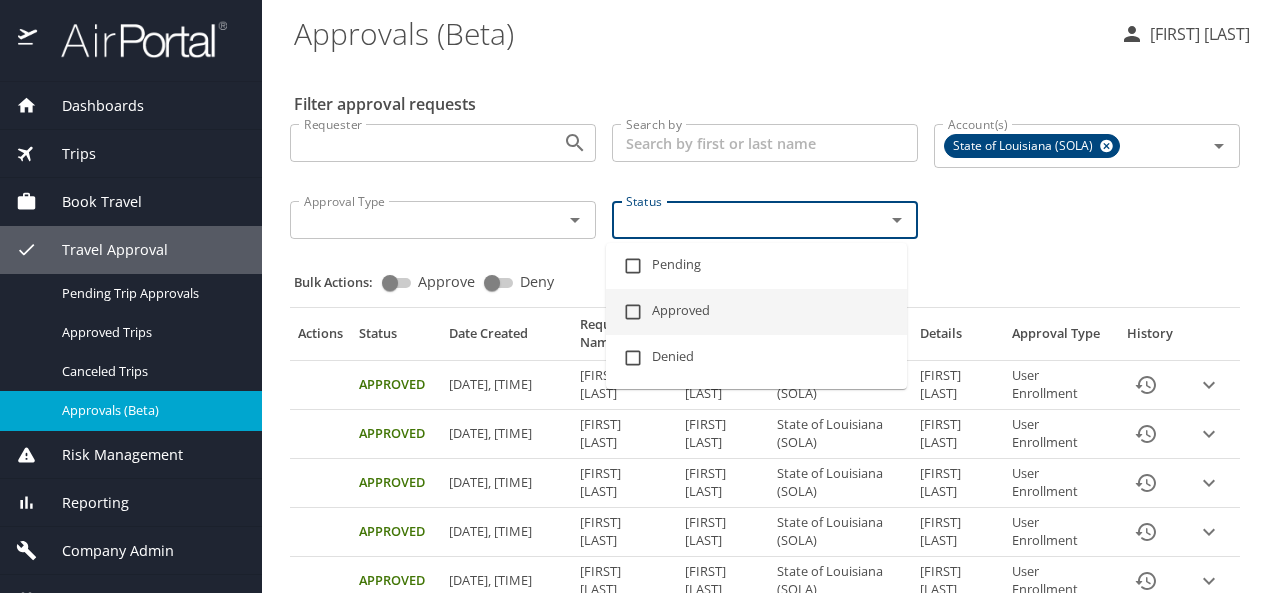 click on "Approved" at bounding box center [756, 312] 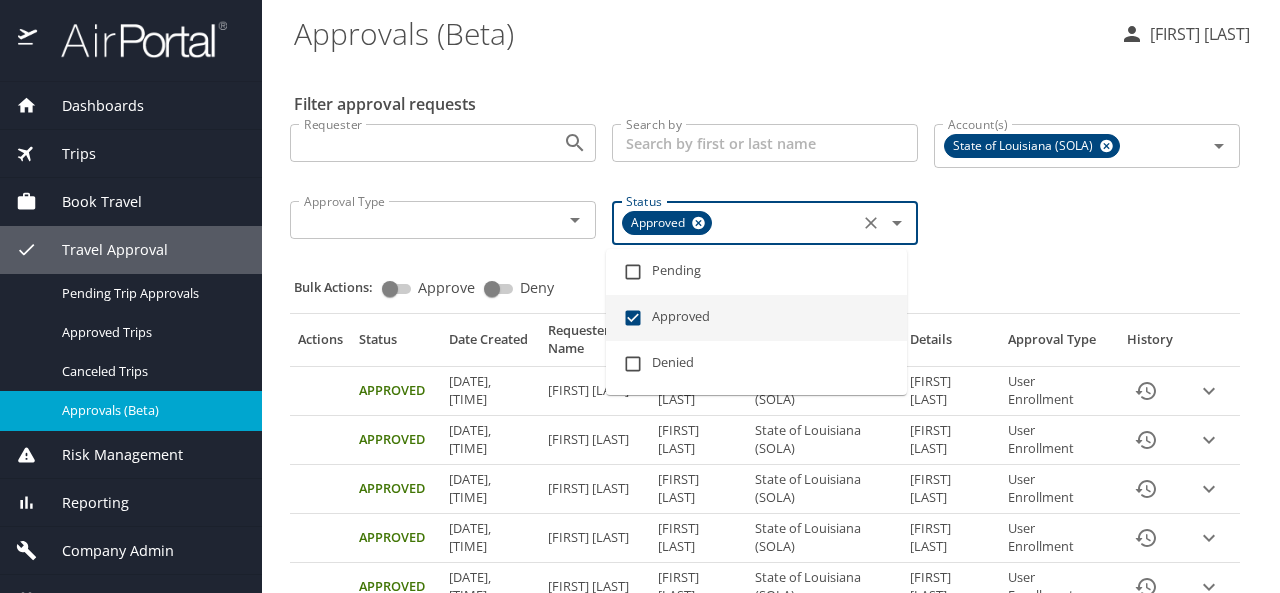click at bounding box center (633, 318) 